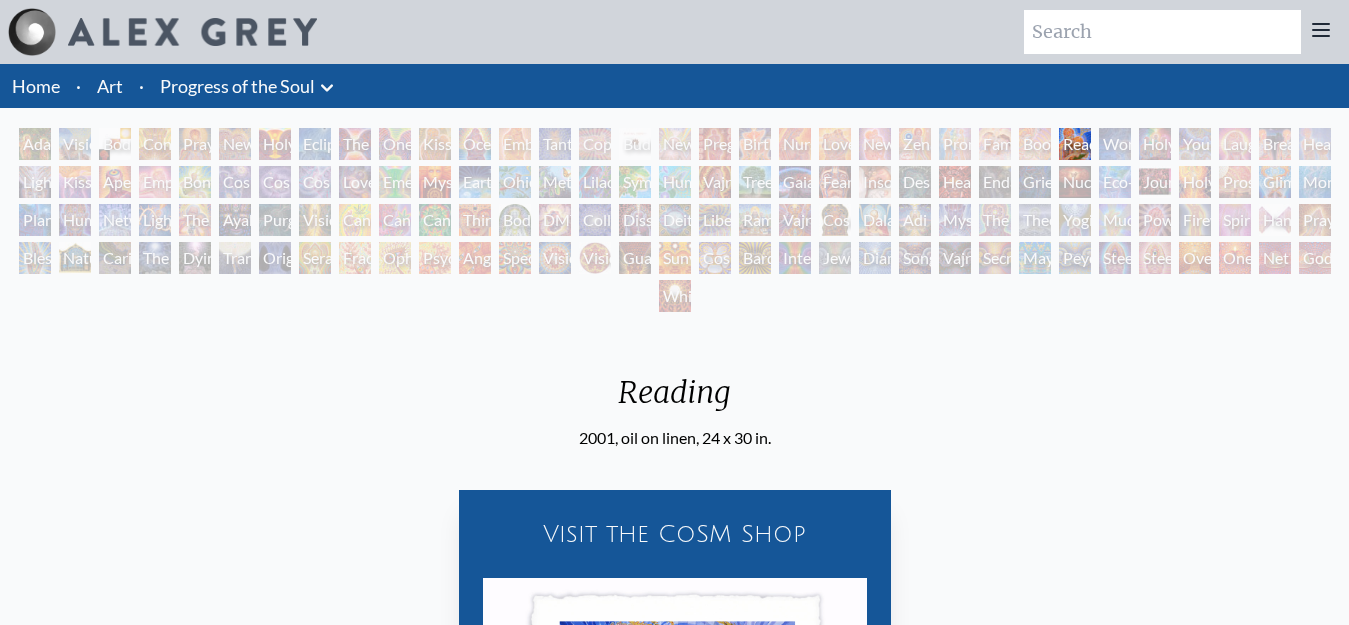 scroll, scrollTop: 0, scrollLeft: 0, axis: both 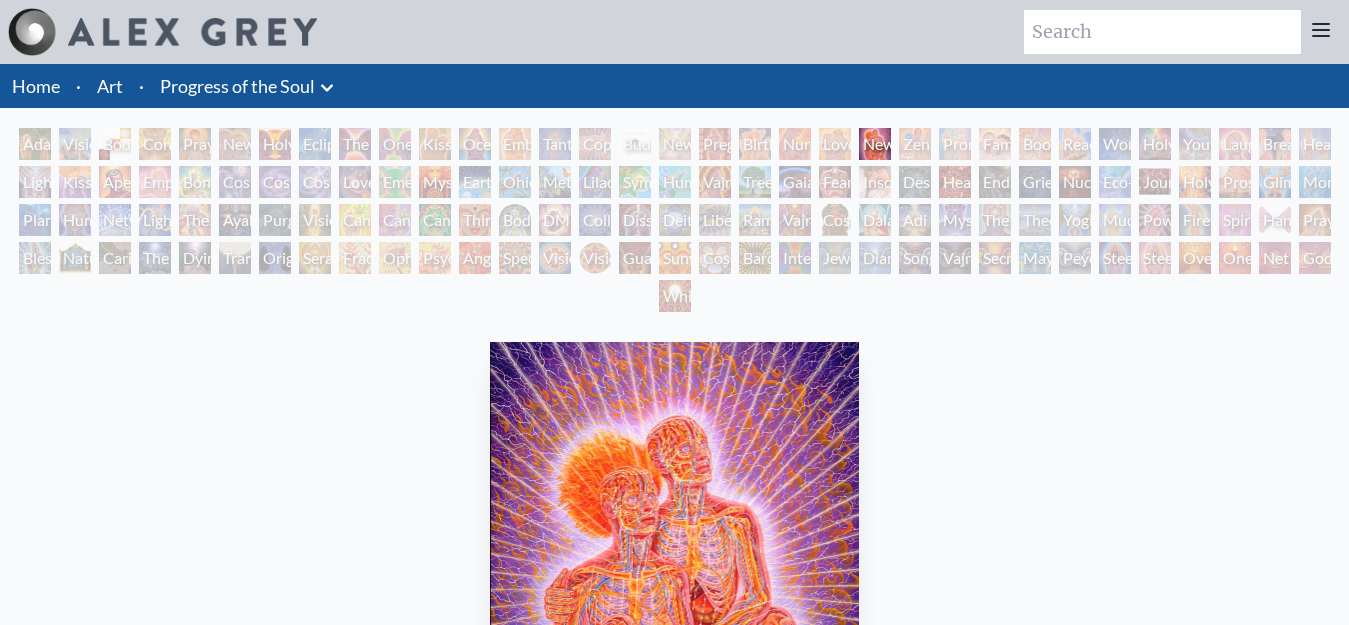 click on "Dalai Lama" at bounding box center (875, 220) 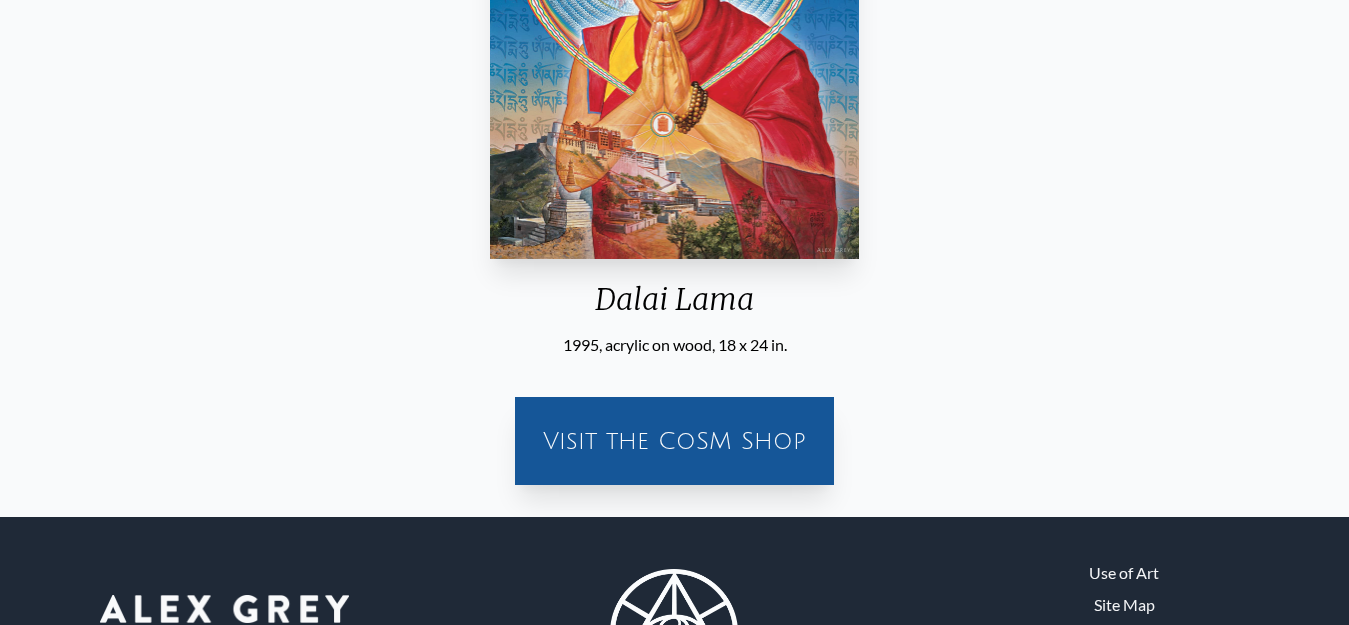 scroll, scrollTop: 608, scrollLeft: 0, axis: vertical 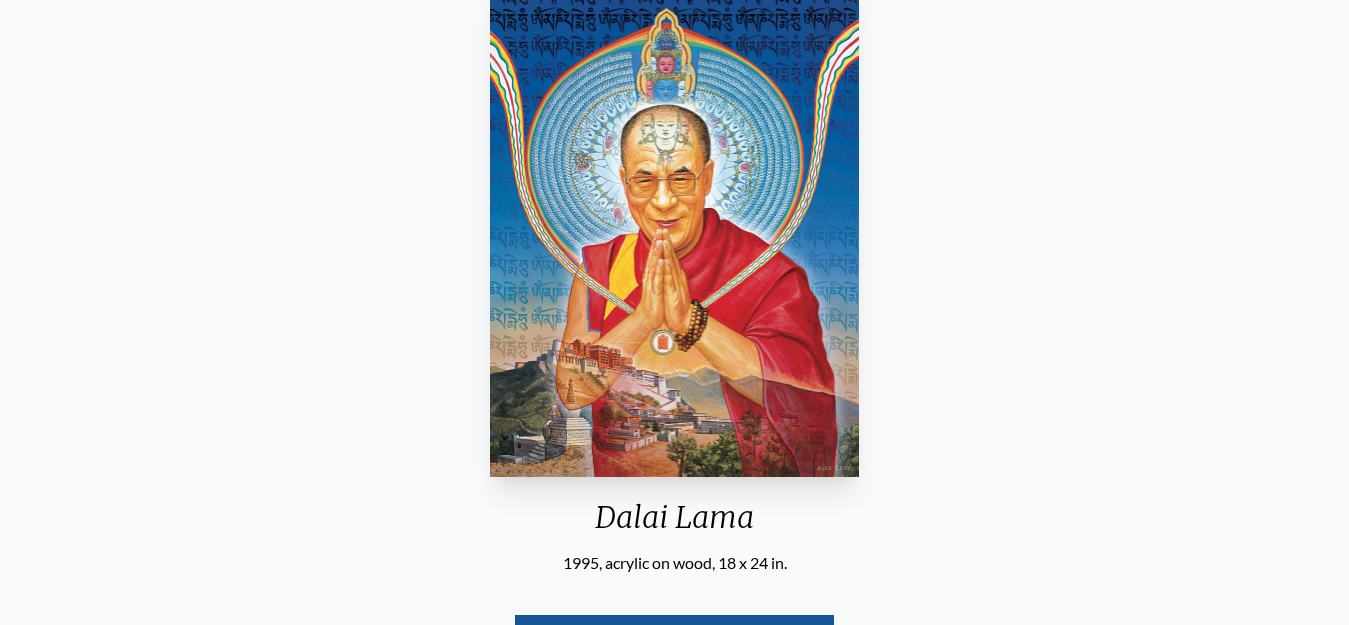 click at bounding box center [674, 227] 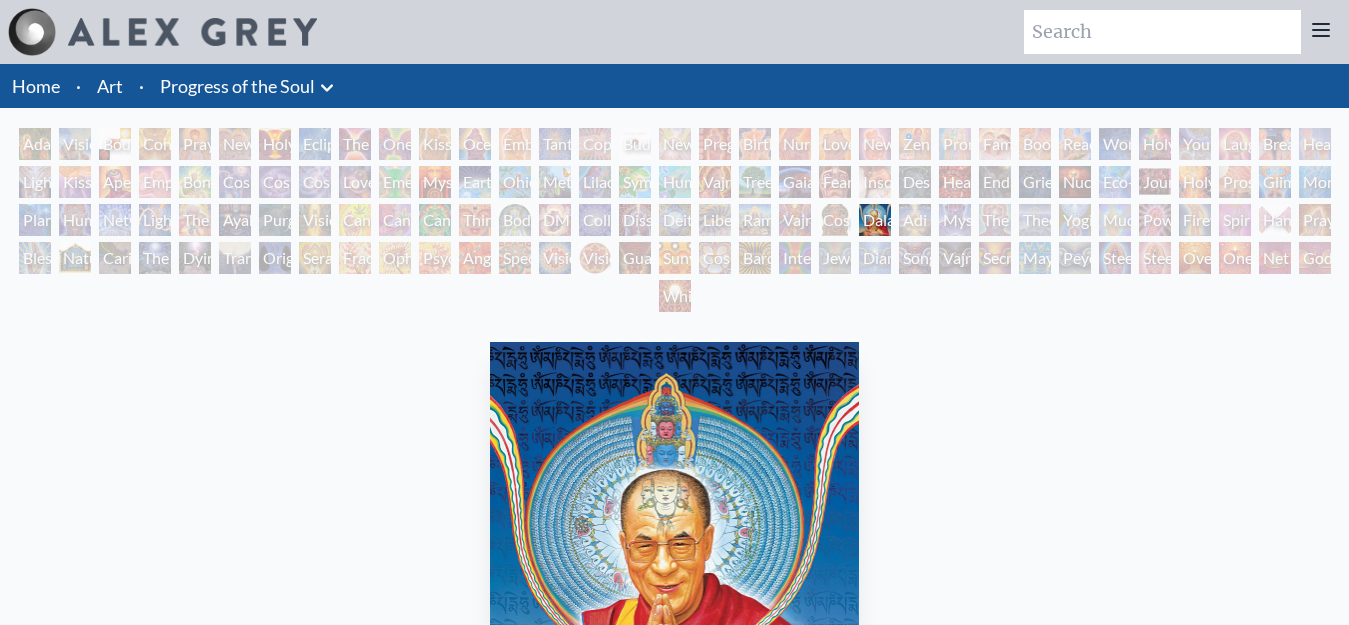 click on "Adam & Eve      Visionary Origin of Language      Body, Mind, Spirit      Contemplation      Praying      New Man New Woman      Holy Grail      Eclipse      The Kiss      One Taste      Kissing      Ocean of Love Bliss      Embracing      Tantra      Copulating      Buddha Embryo      Newborn      Pregnancy      Birth      Nursing      Love Circuit      New Family      Zena Lotus      Promise      Family      Boo-boo      Reading      Wonder      Holy Family      Young & Old      Laughing Man      Breathing      Healing      Lightweaver      Kiss of the Muse      Aperture      Empowerment      Bond      Cosmic Creativity      Cosmic Artist      Cosmic Lovers      Love is a Cosmic Force      Emerald Grail      Mysteriosa 2      Earth Energies      Ohio Song      Metamorphosis      Lilacs      Humming Bird" at bounding box center (674, 223) 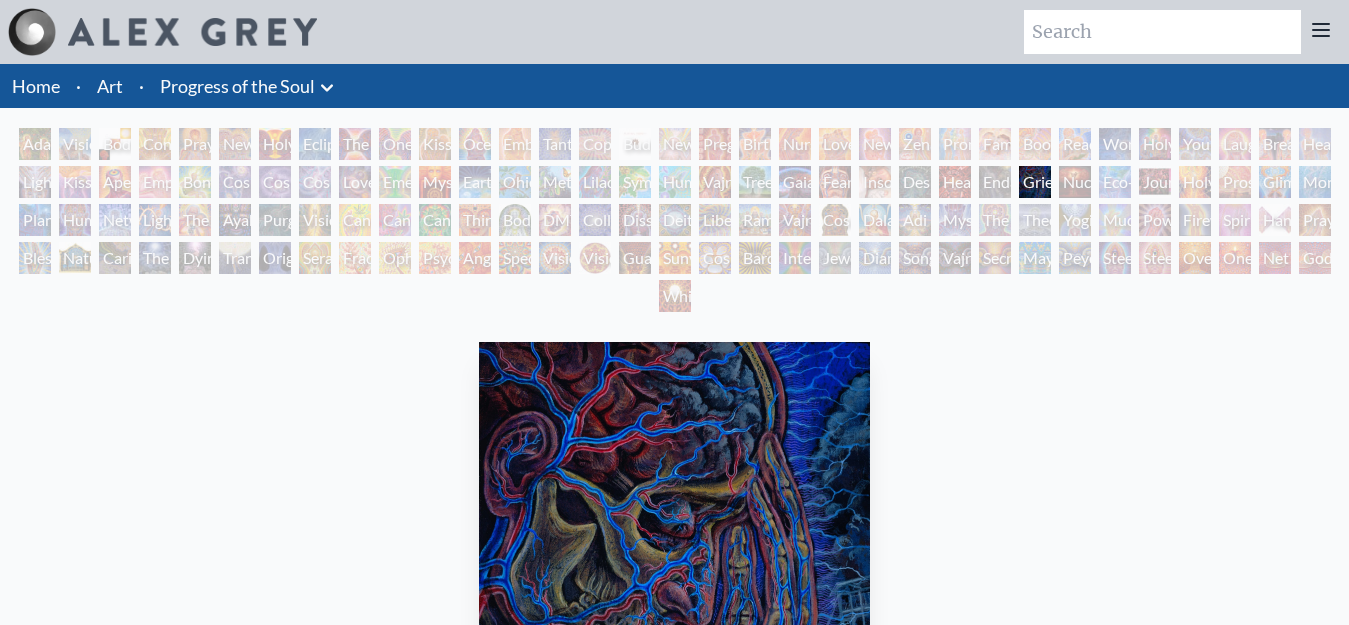 scroll, scrollTop: 547, scrollLeft: 0, axis: vertical 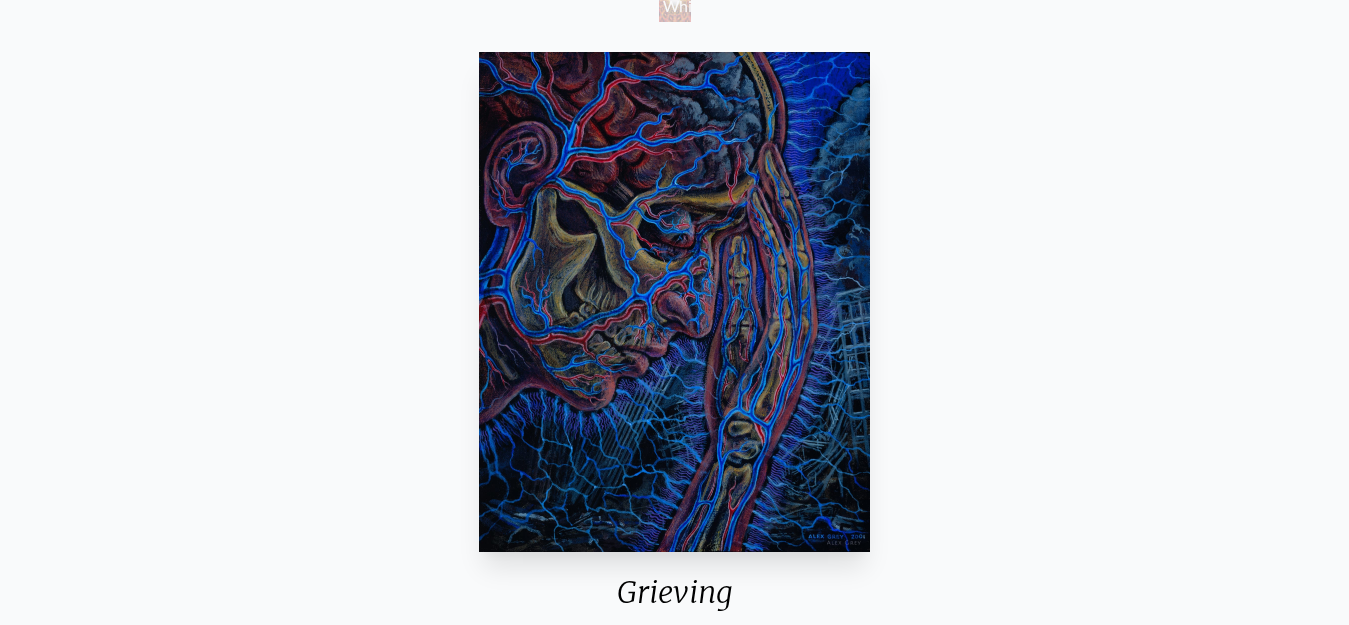 click at bounding box center (674, 302) 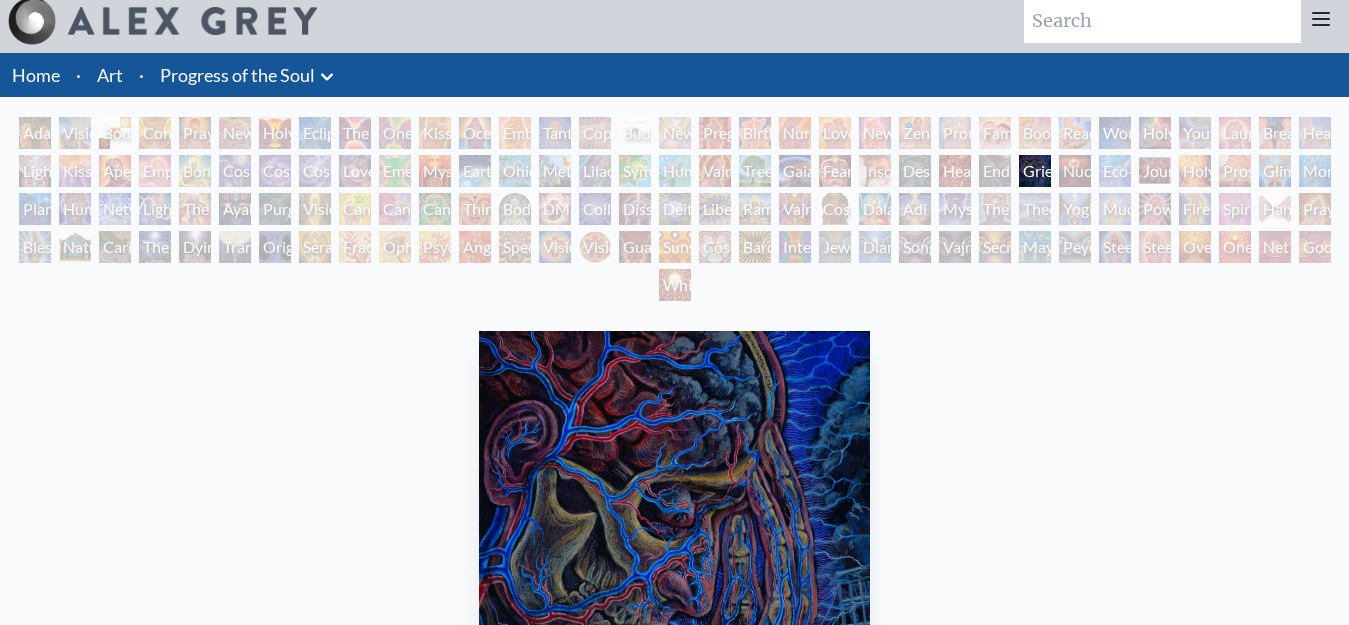 scroll, scrollTop: 0, scrollLeft: 0, axis: both 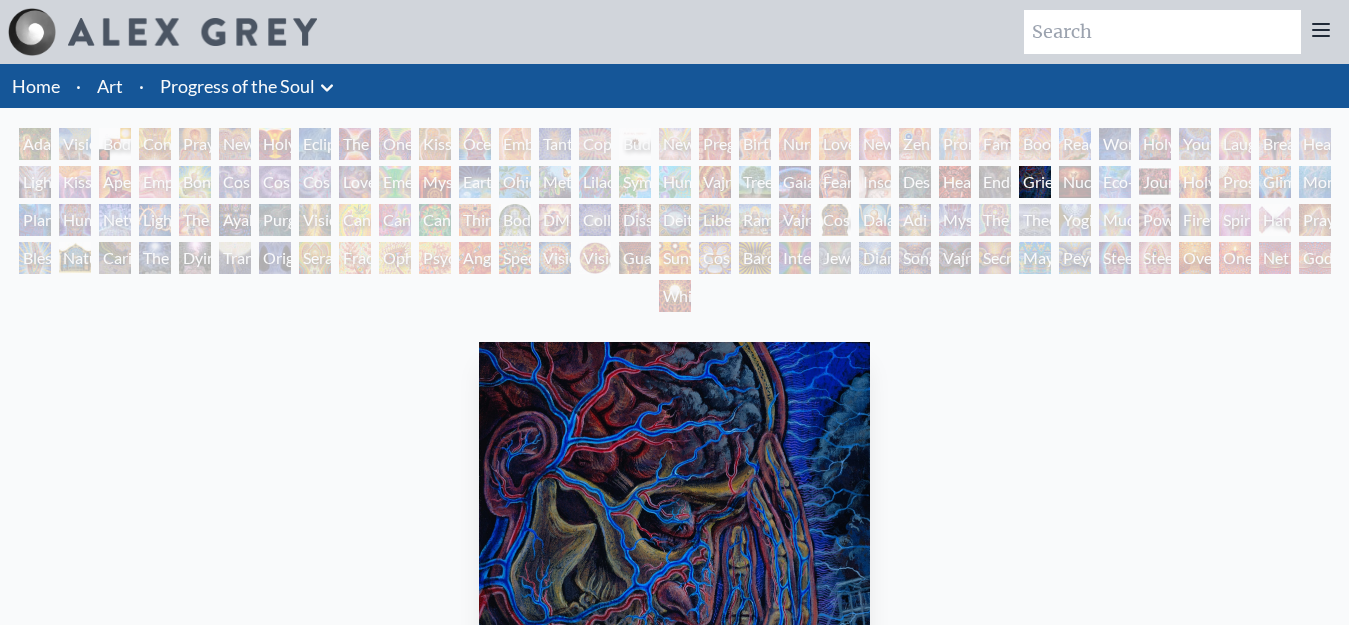 click on "Cosmic Christ" at bounding box center (835, 220) 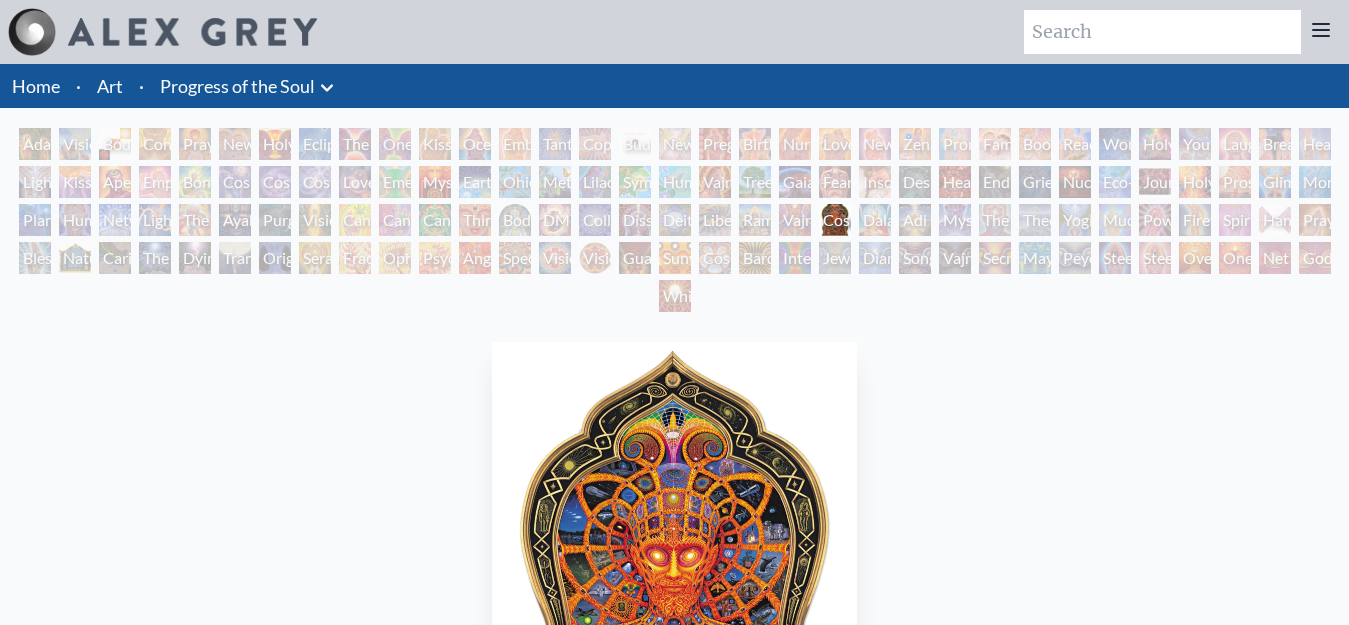 click on "Firewalking" at bounding box center [1195, 220] 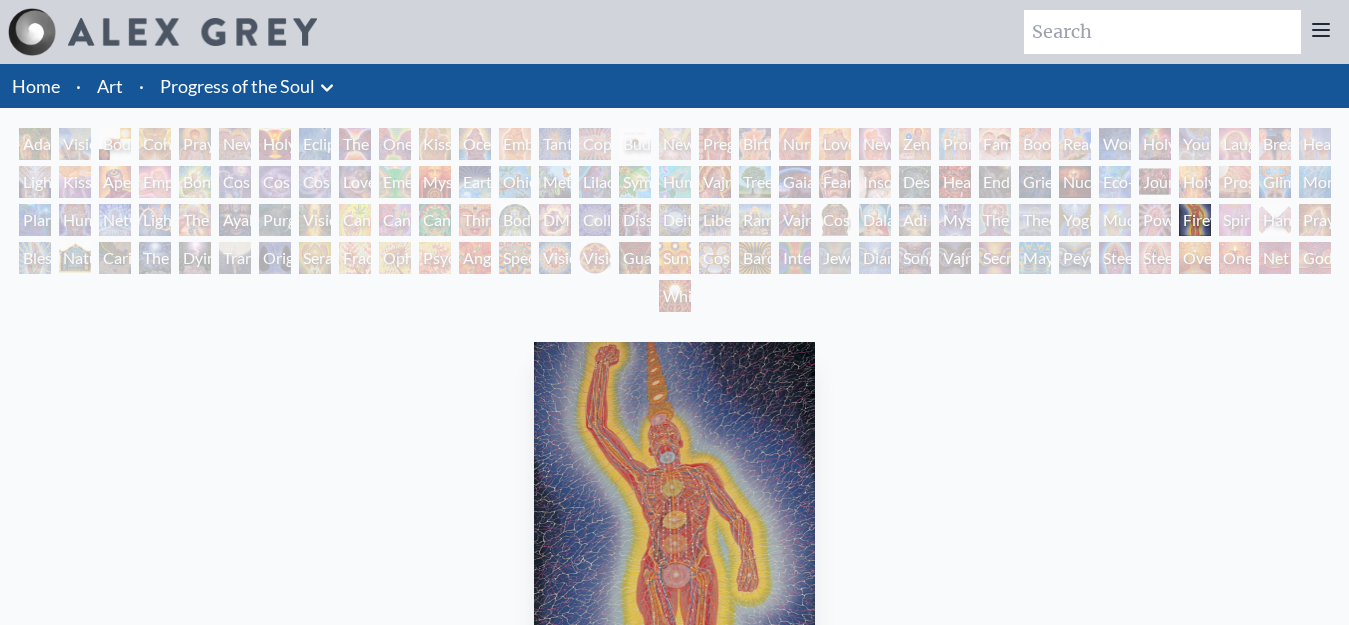 scroll, scrollTop: 547, scrollLeft: 0, axis: vertical 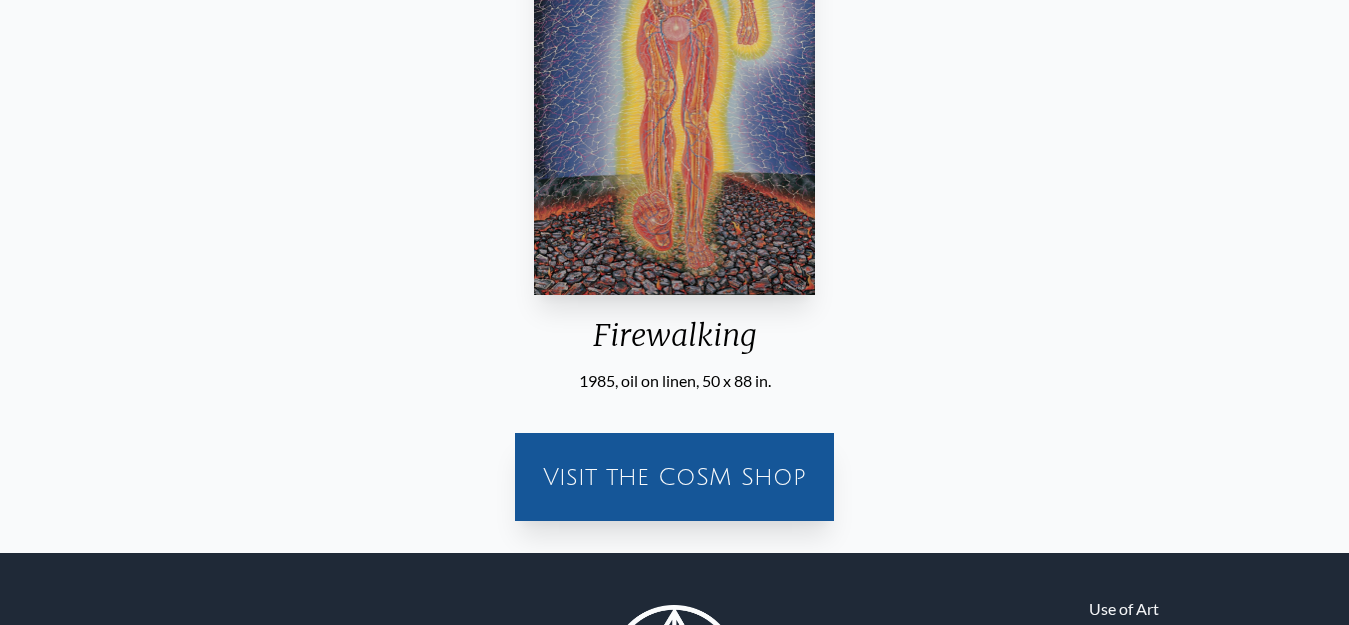click on "Firewalking
1985,  oil on linen, 50 x 88 in.
Visit the CoSM Shop" at bounding box center (674, 162) 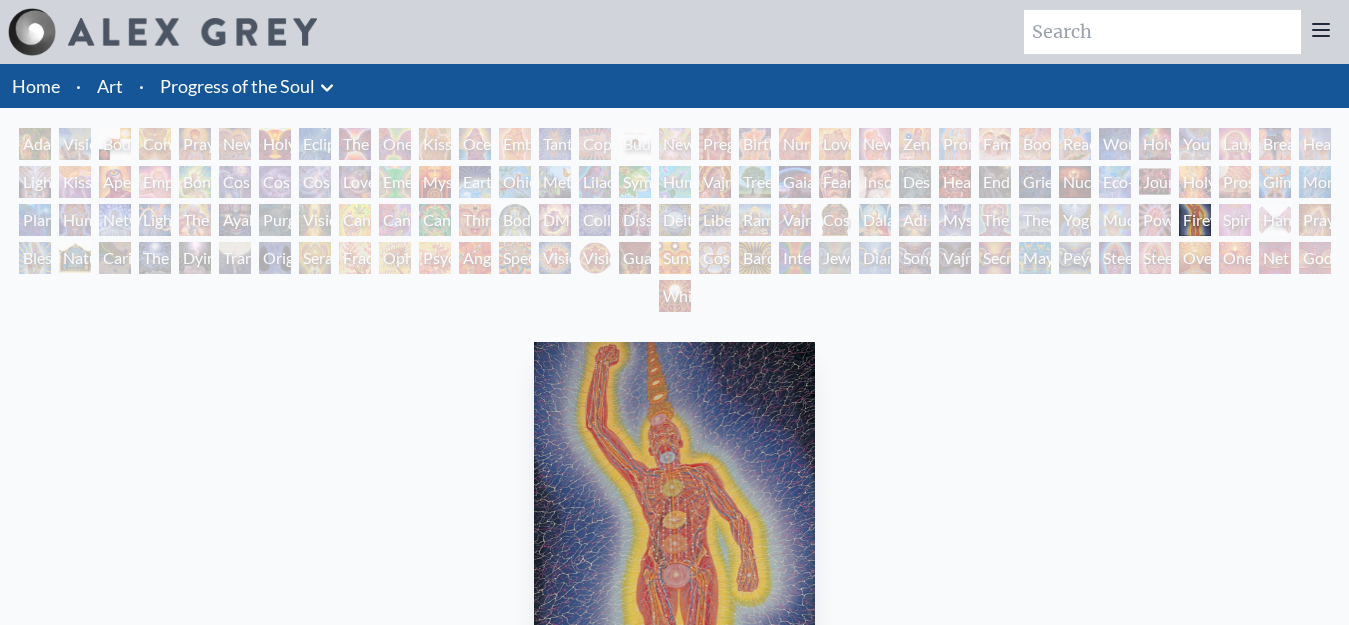 click on "White Light" at bounding box center [675, 296] 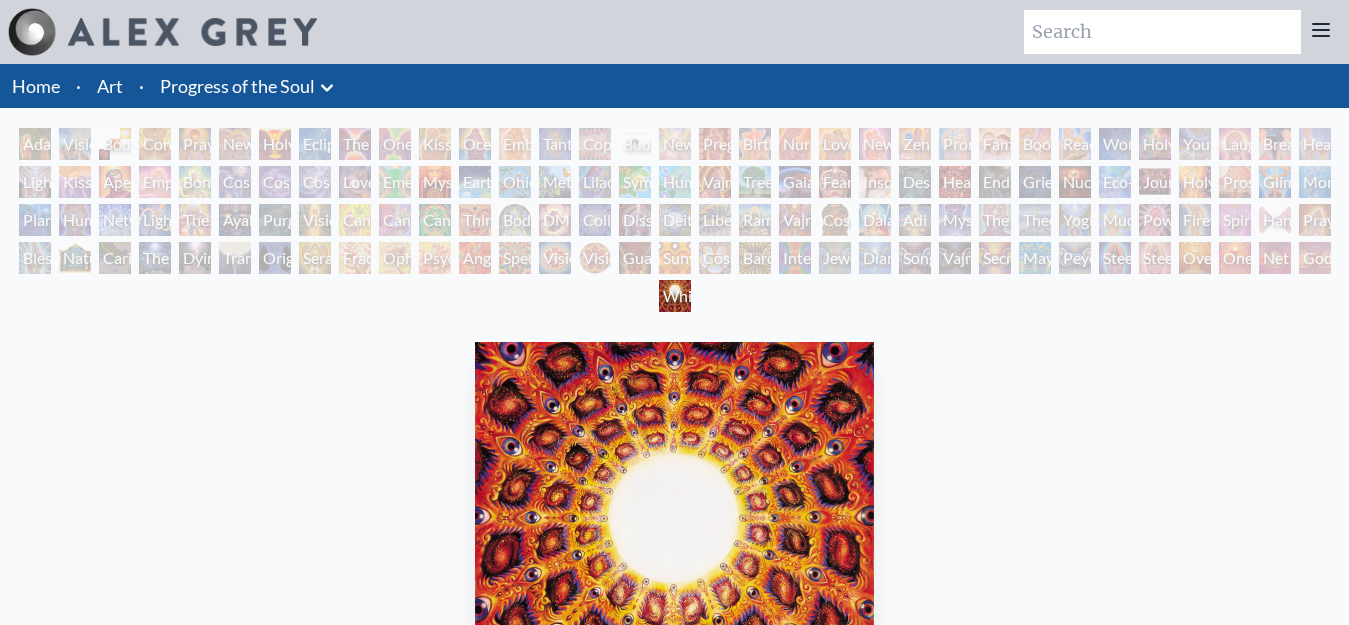 click on "Dissectional Art for Tool's Lateralus CD" at bounding box center (635, 220) 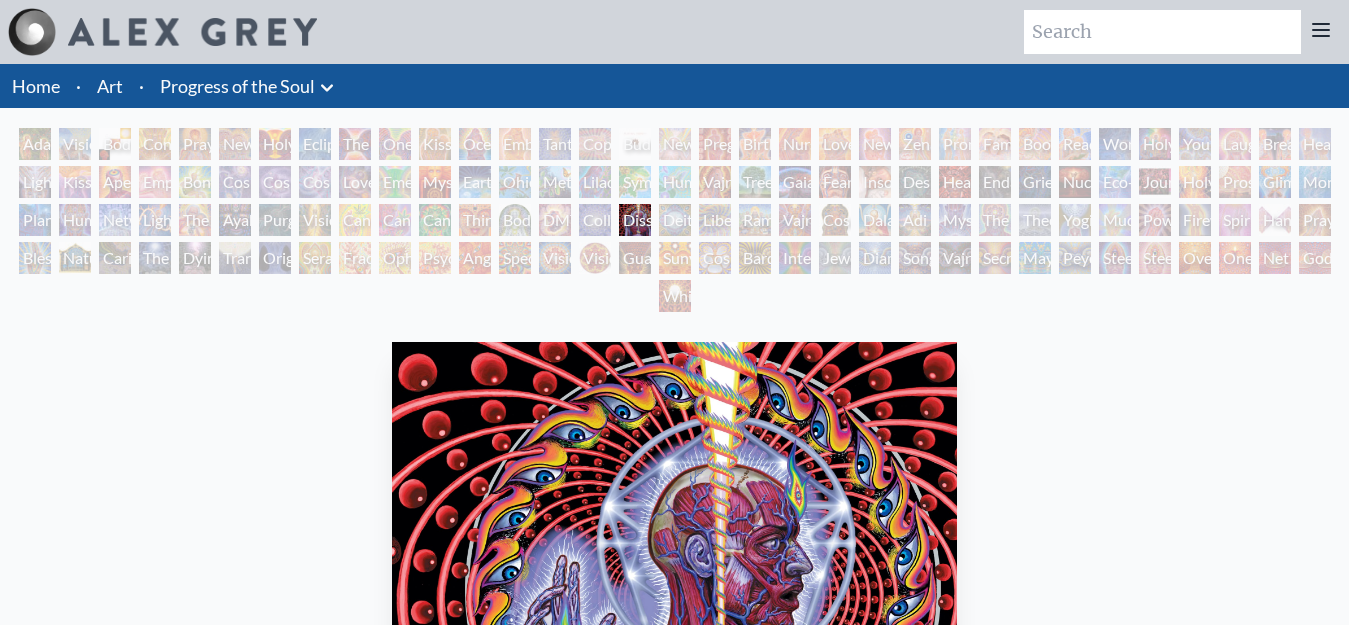 click on "Vajra Being" at bounding box center [955, 258] 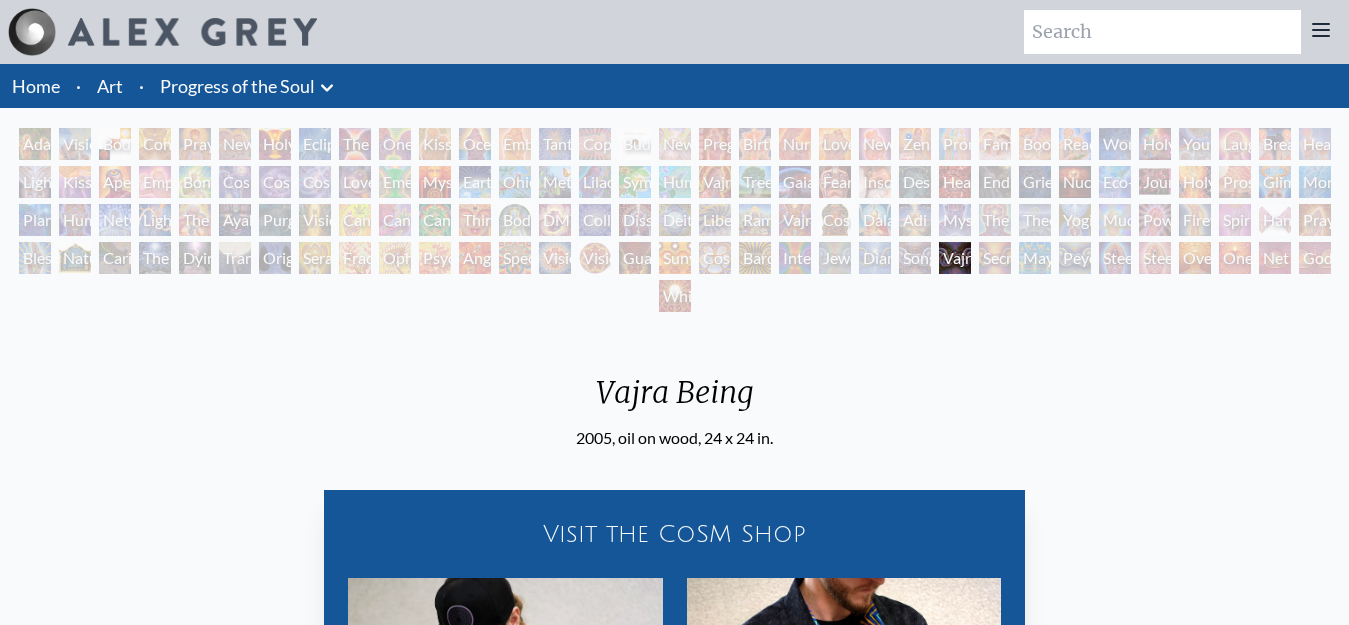 scroll, scrollTop: 547, scrollLeft: 0, axis: vertical 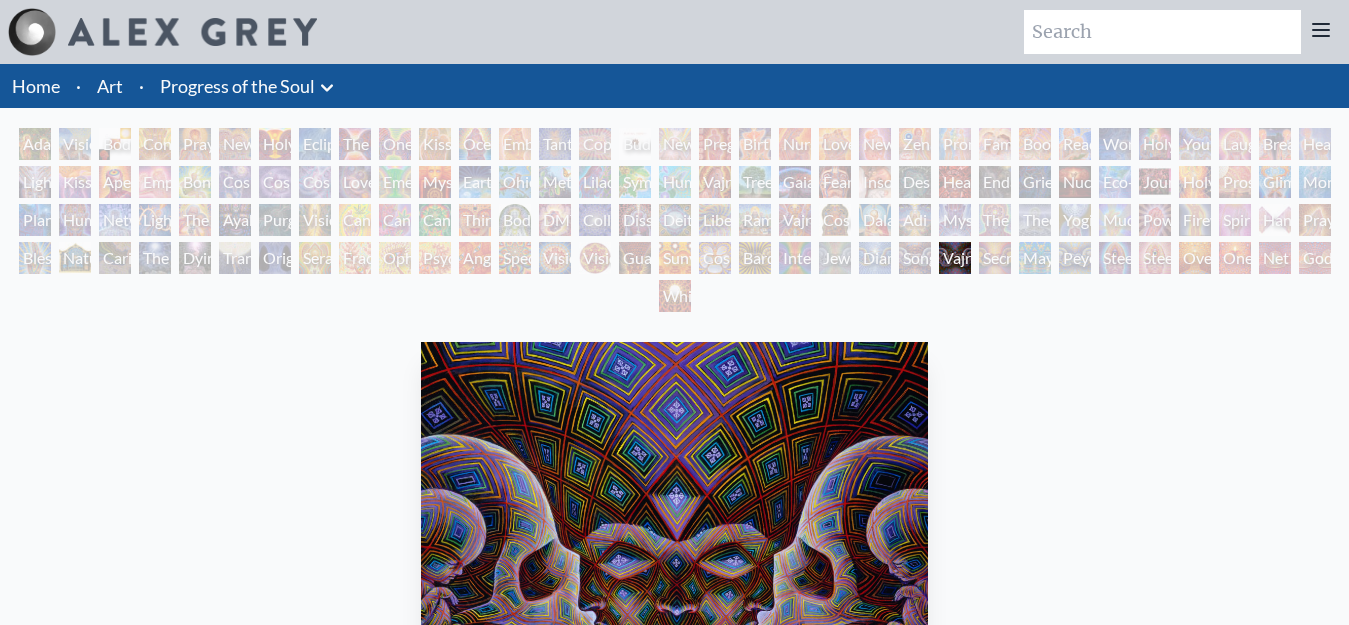 click on "Contemplation" at bounding box center [155, 144] 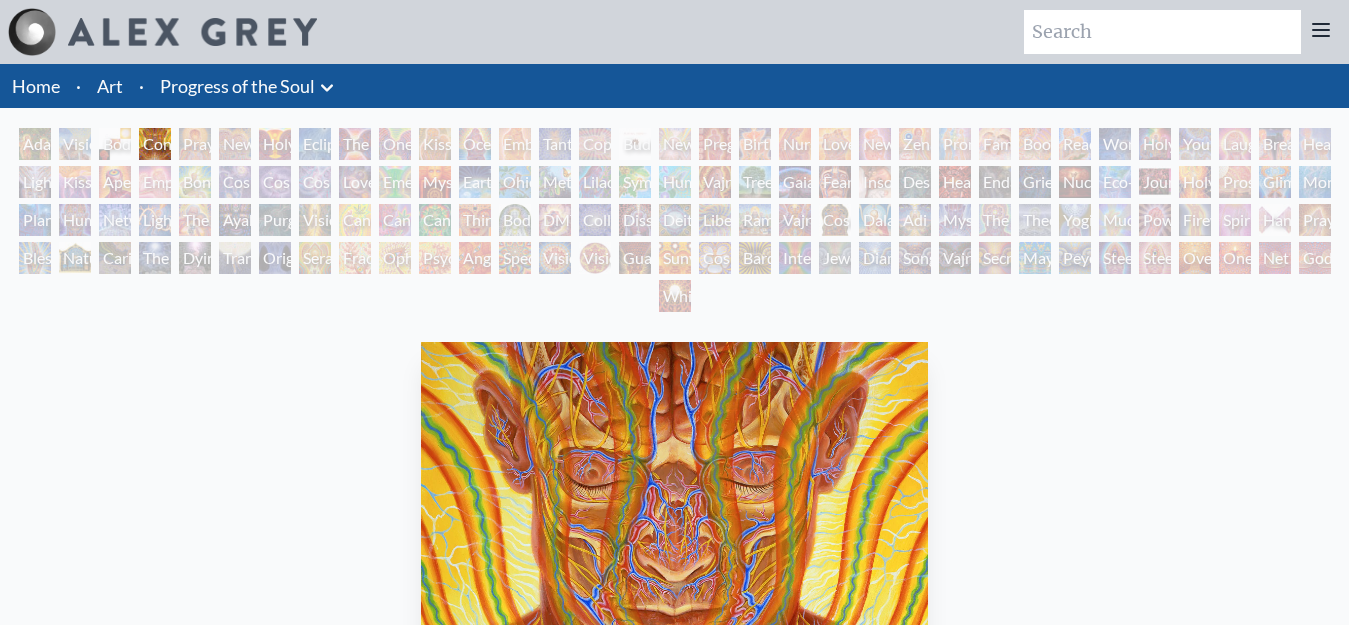 click on "Adam & Eve      Visionary Origin of Language      Body, Mind, Spirit      Contemplation      Praying      New Man New Woman      Holy Grail      Eclipse      The Kiss      One Taste      Kissing      Ocean of Love Bliss      Embracing      Tantra      Copulating      Buddha Embryo      Newborn      Pregnancy      Birth      Nursing      Love Circuit      New Family      Zena Lotus      Promise      Family      Boo-boo      Reading      Wonder      Holy Family      Young & Old      Laughing Man      Breathing      Healing      Lightweaver      Kiss of the Muse      Aperture      Empowerment      Bond      Cosmic Creativity      Cosmic Artist      Cosmic Lovers      Love is a Cosmic Force      Emerald Grail      Mysteriosa 2      Earth Energies      Ohio Song      Metamorphosis      Lilacs      Humming Bird" at bounding box center [674, 223] 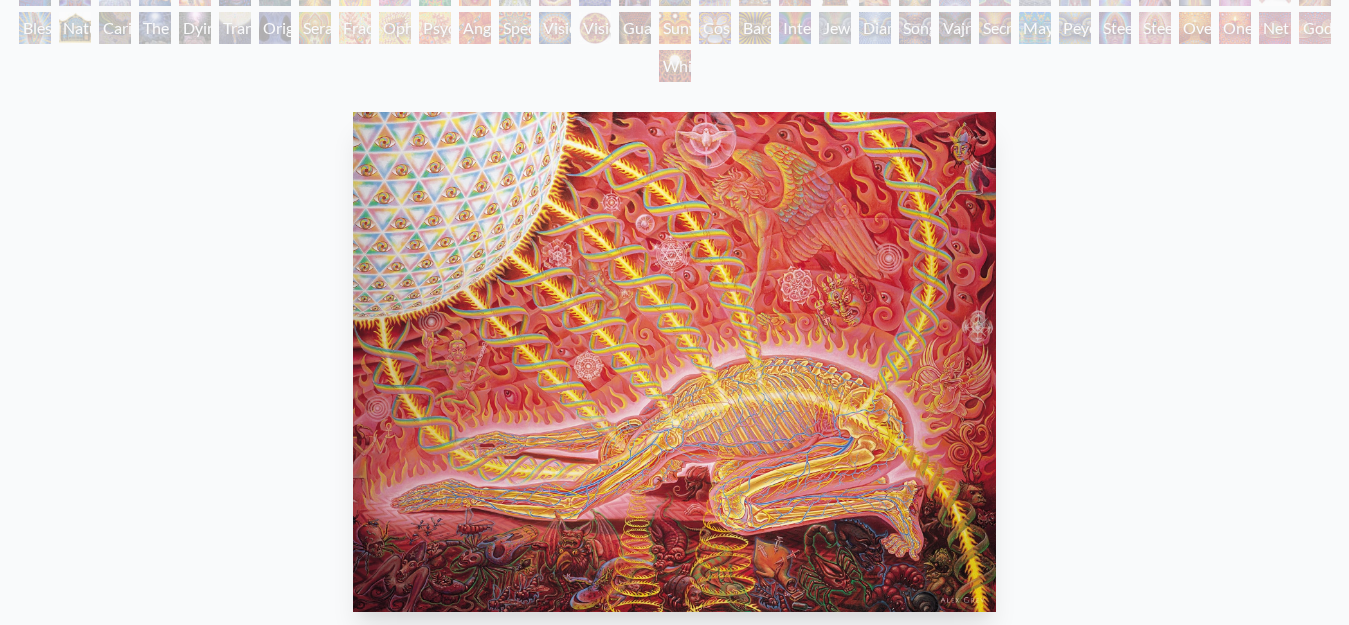 scroll, scrollTop: 225, scrollLeft: 0, axis: vertical 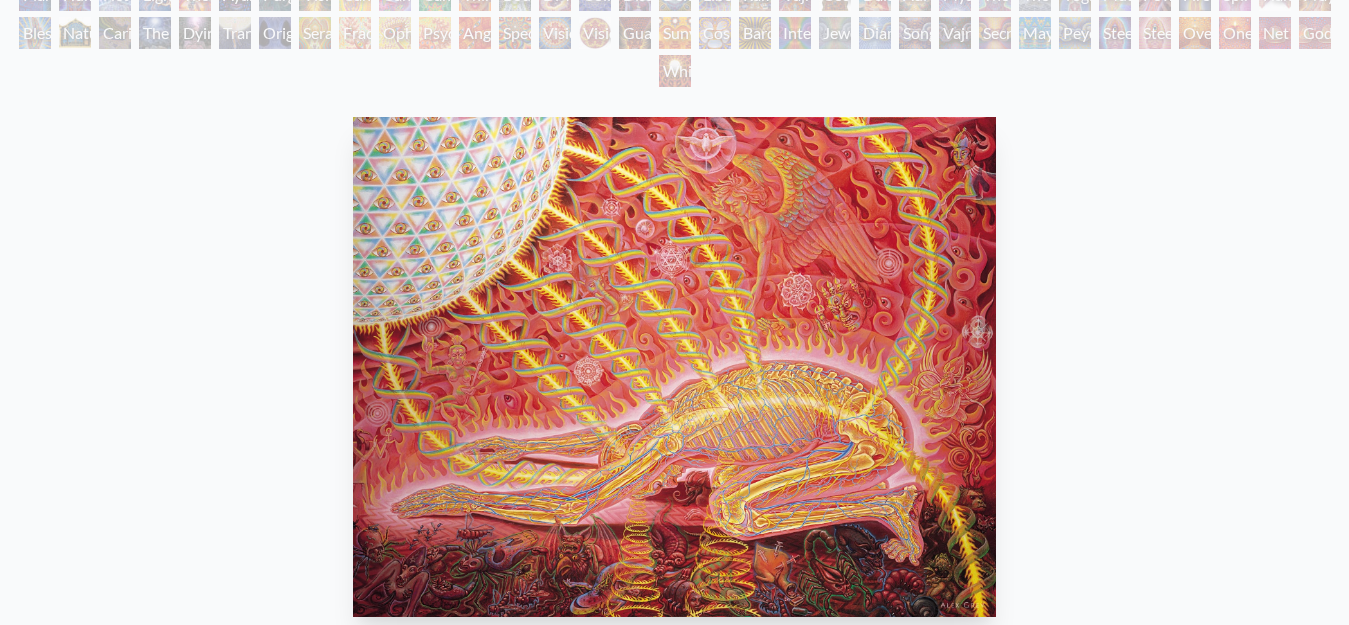 click at bounding box center [674, 367] 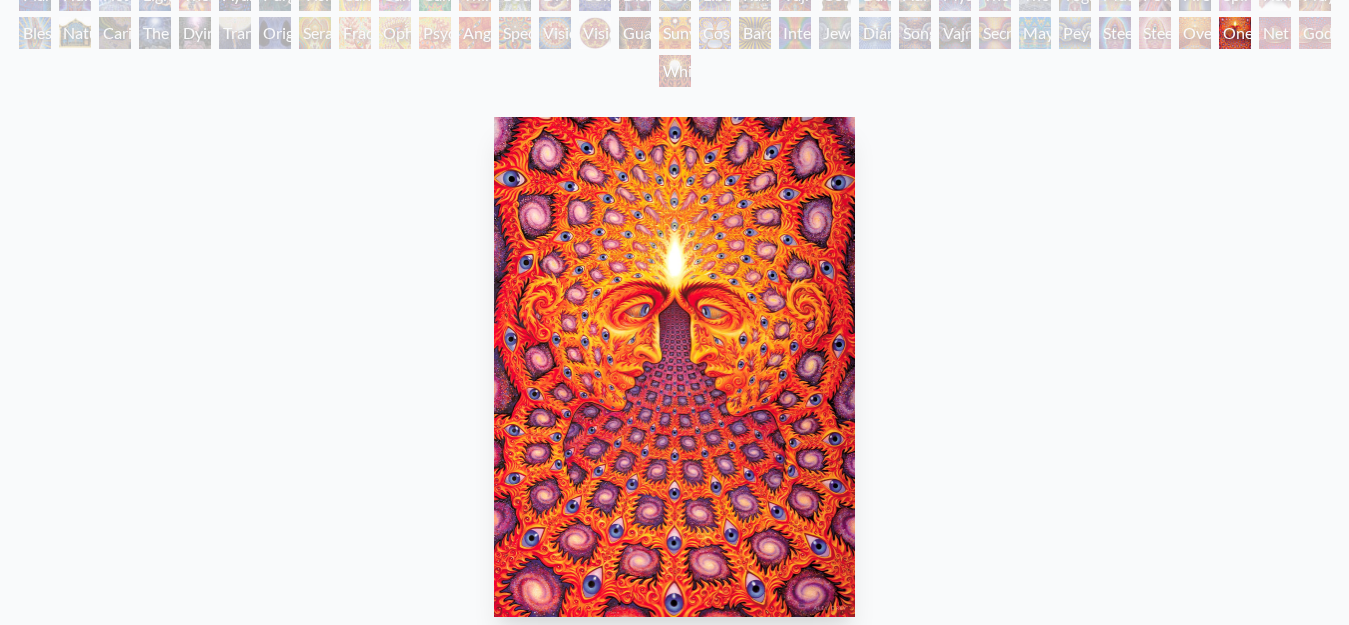 click on "Steeplehead 1" at bounding box center (1115, 33) 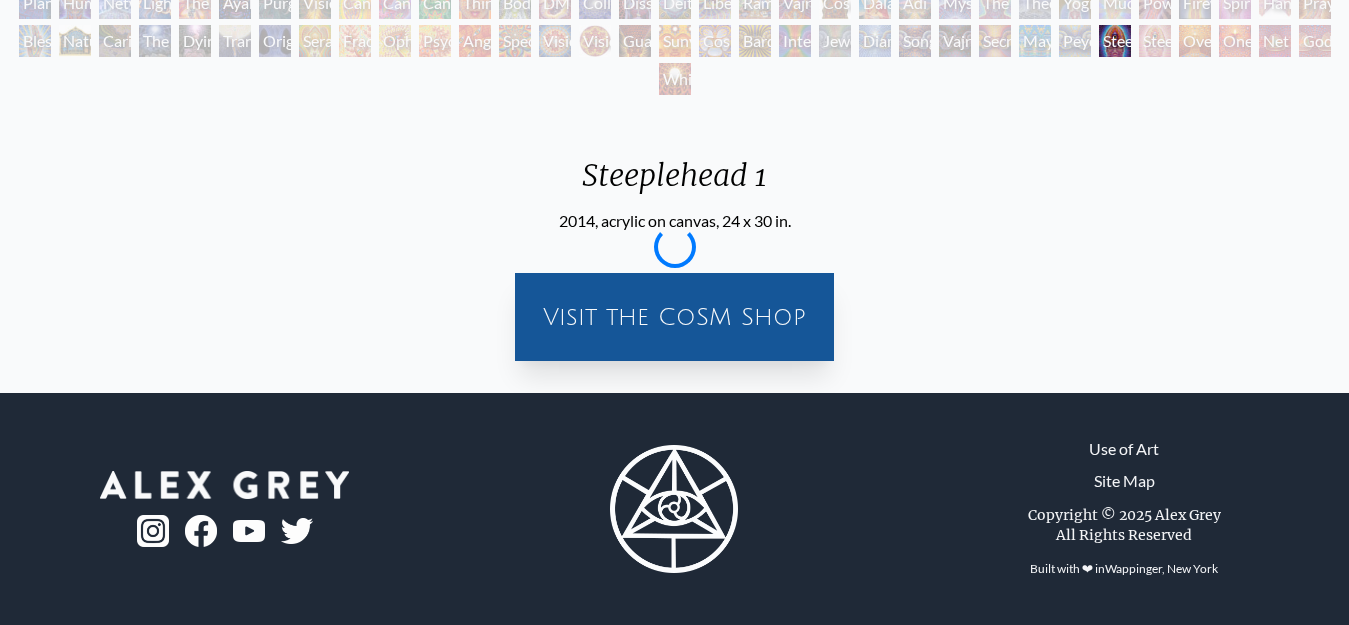 scroll, scrollTop: 225, scrollLeft: 0, axis: vertical 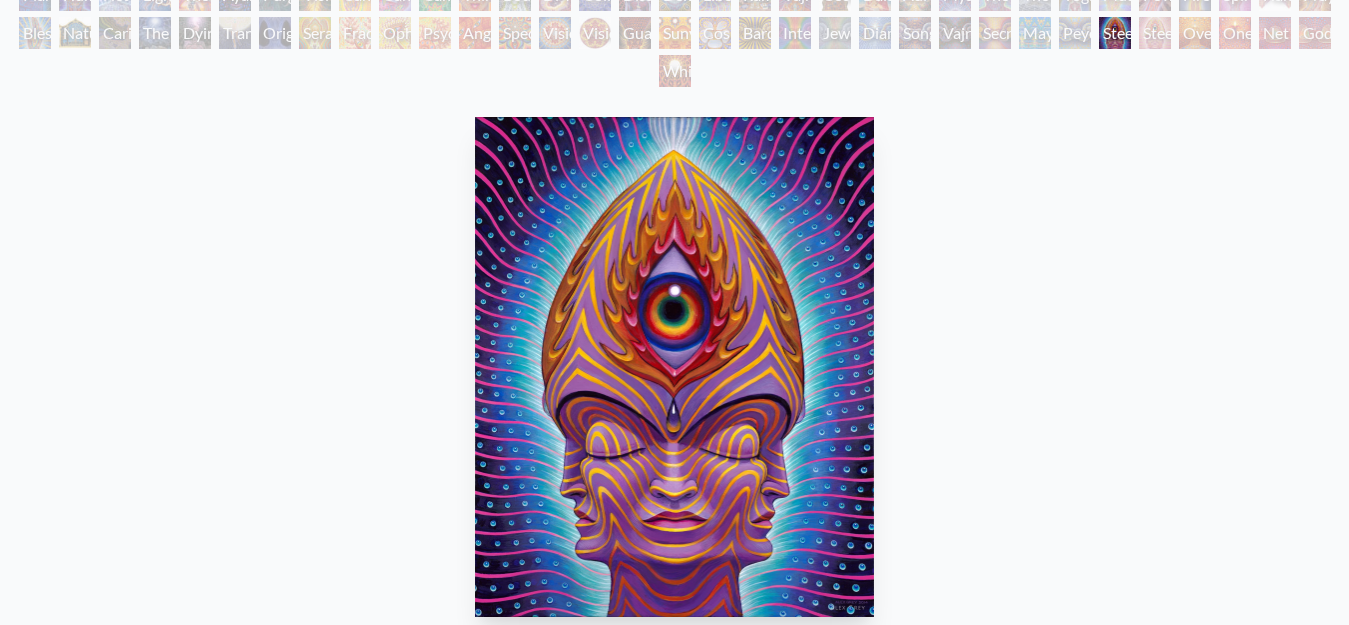 click on "Fractal Eyes" at bounding box center [355, 33] 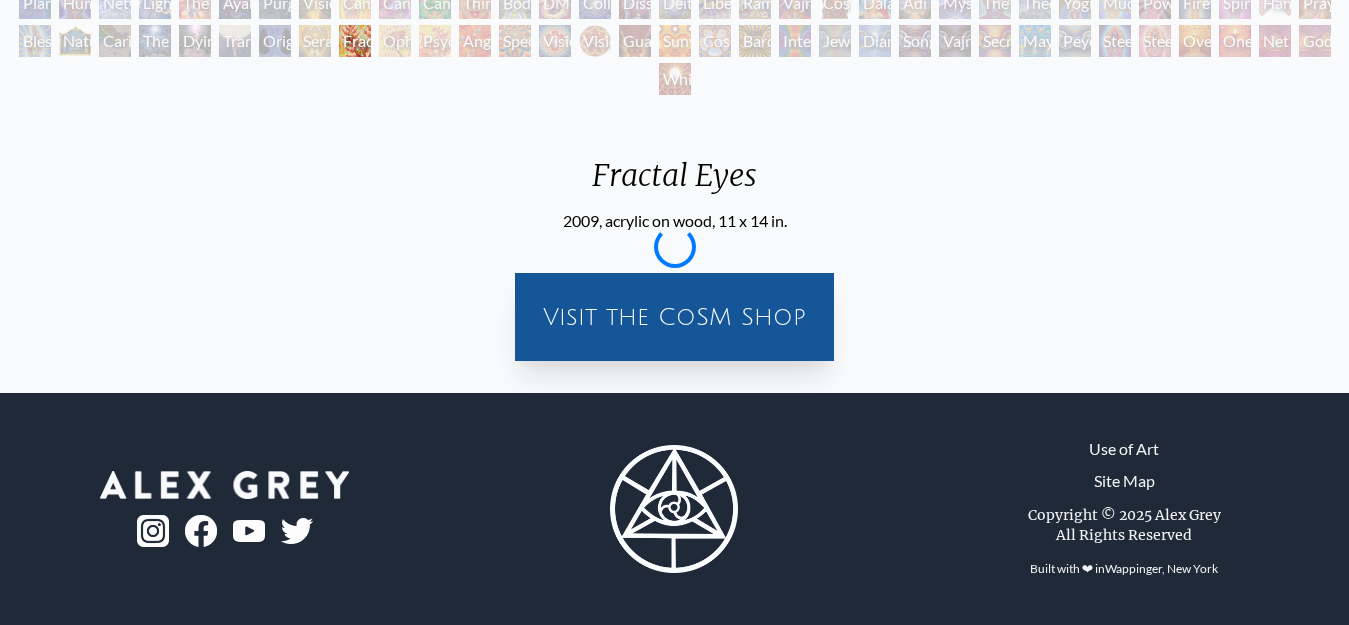 scroll, scrollTop: 225, scrollLeft: 0, axis: vertical 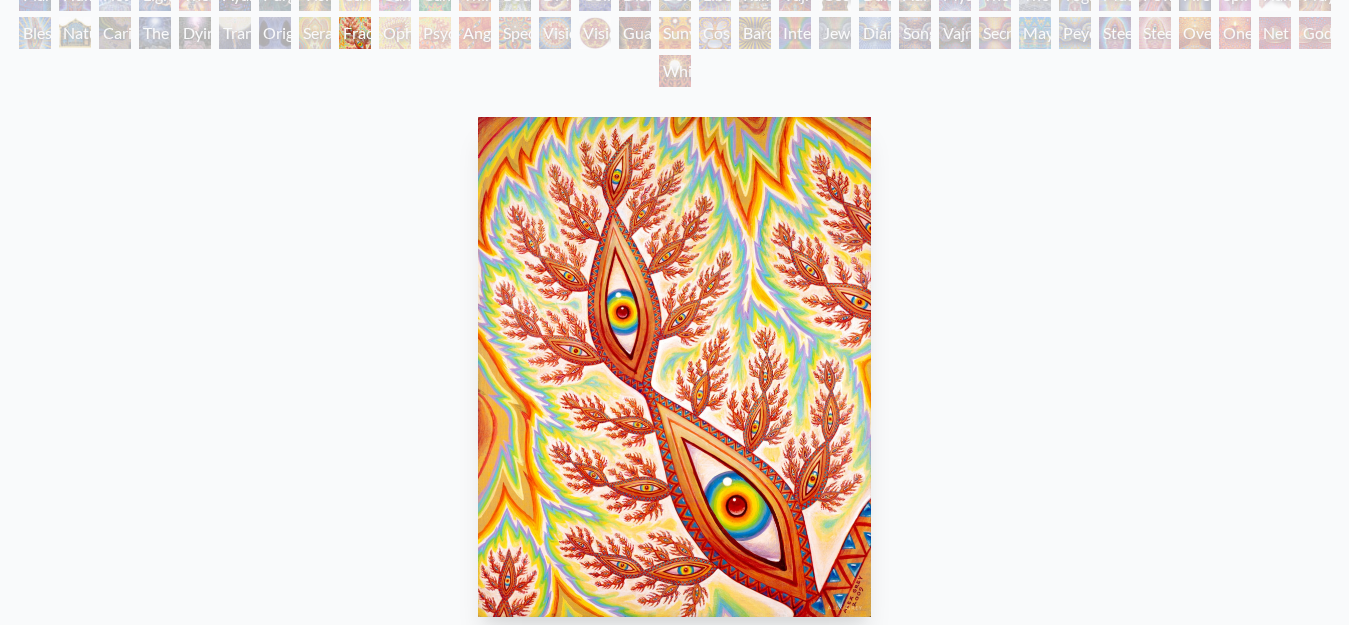click on "Seraphic Transport Docking on the Third Eye" at bounding box center (315, 33) 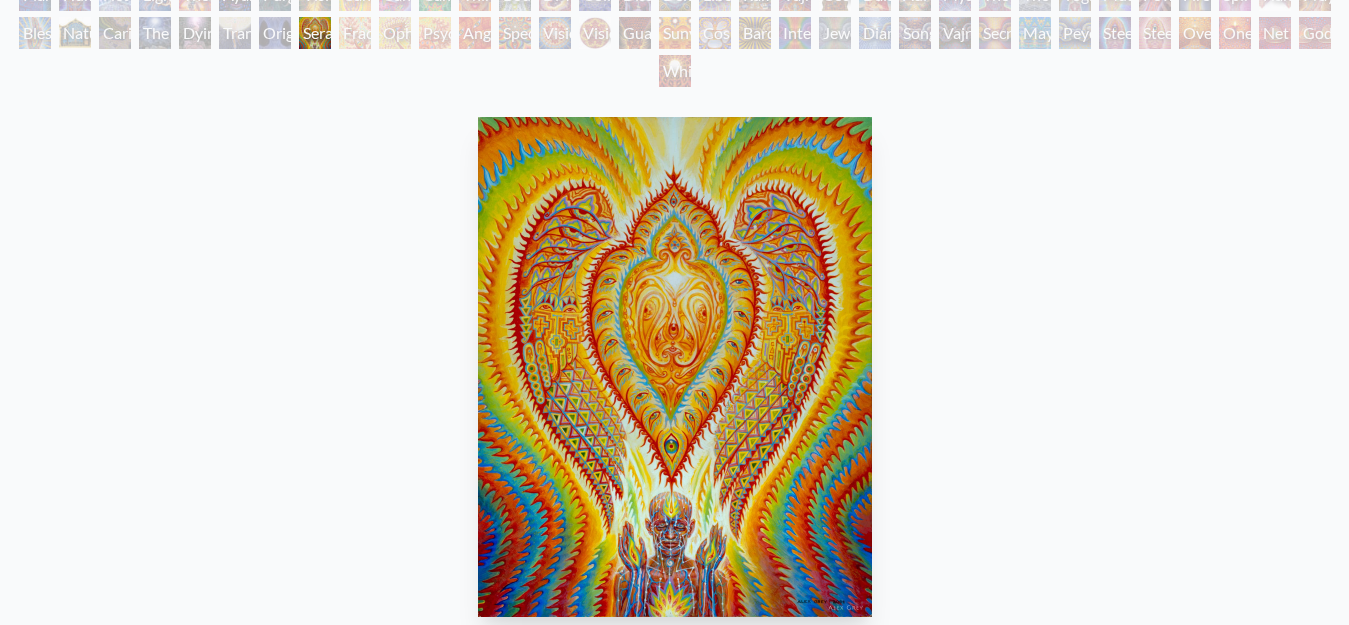 click at bounding box center (675, 367) 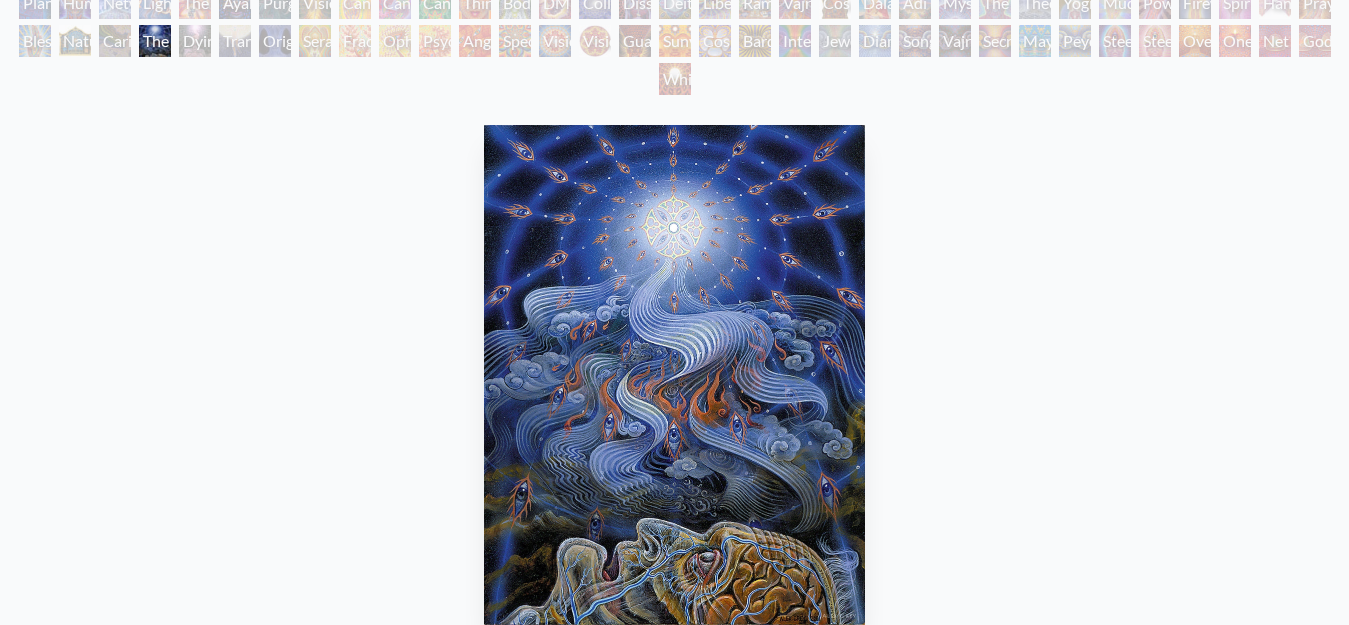 scroll, scrollTop: 225, scrollLeft: 0, axis: vertical 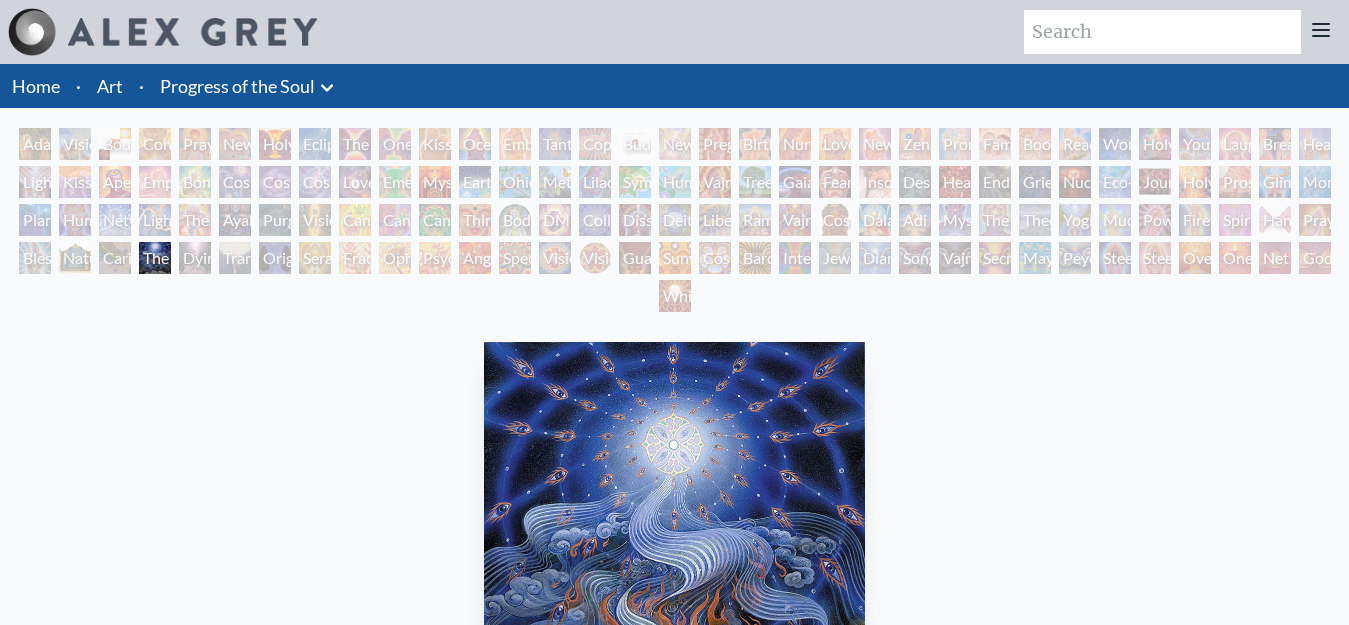 click on "Eclipse" at bounding box center (315, 144) 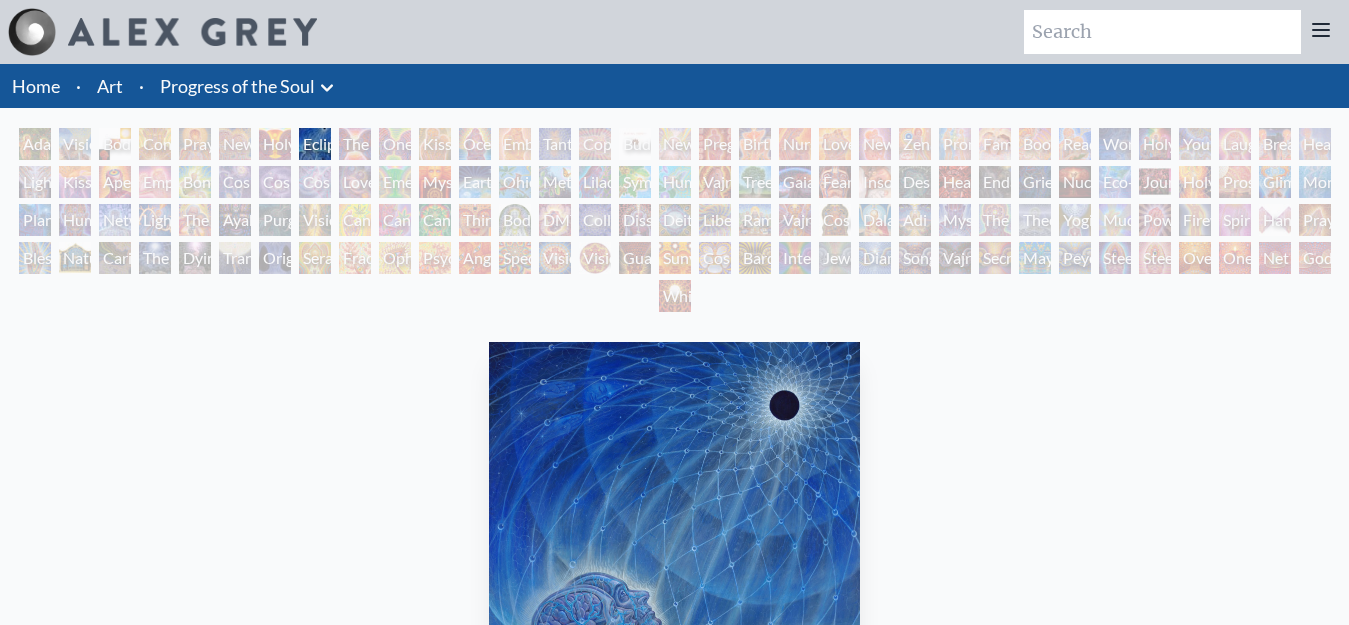 scroll, scrollTop: 547, scrollLeft: 0, axis: vertical 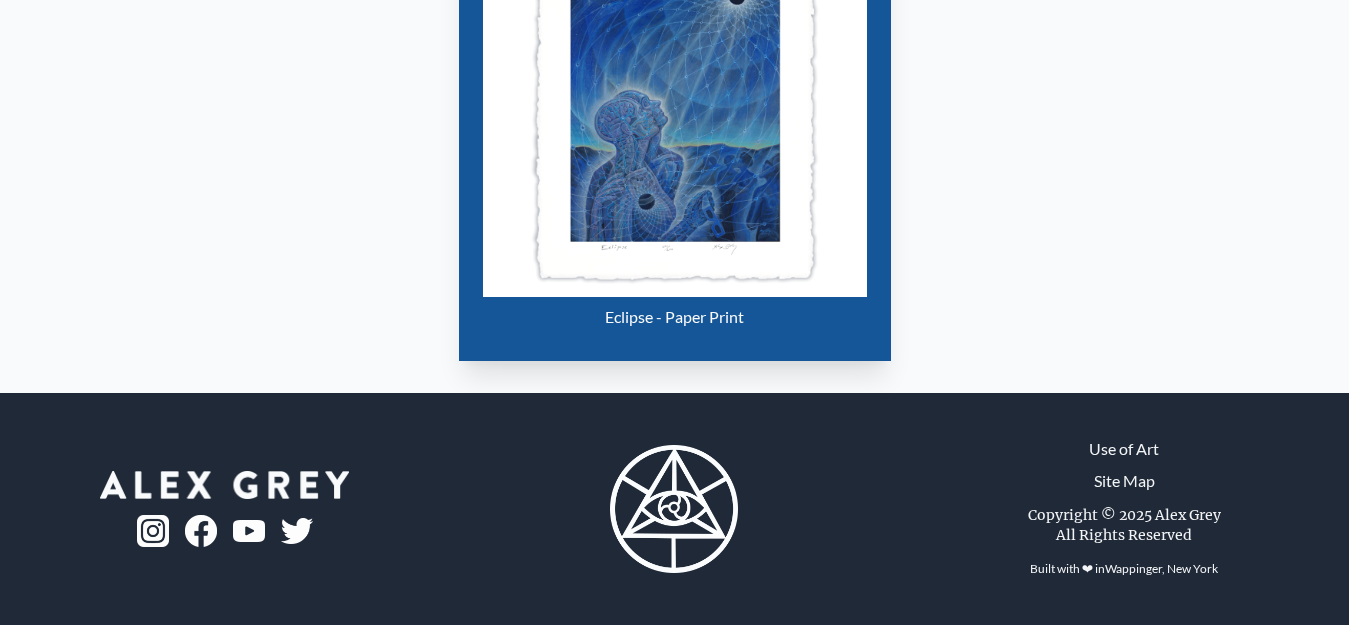 drag, startPoint x: 1343, startPoint y: 500, endPoint x: 1351, endPoint y: 299, distance: 201.15913 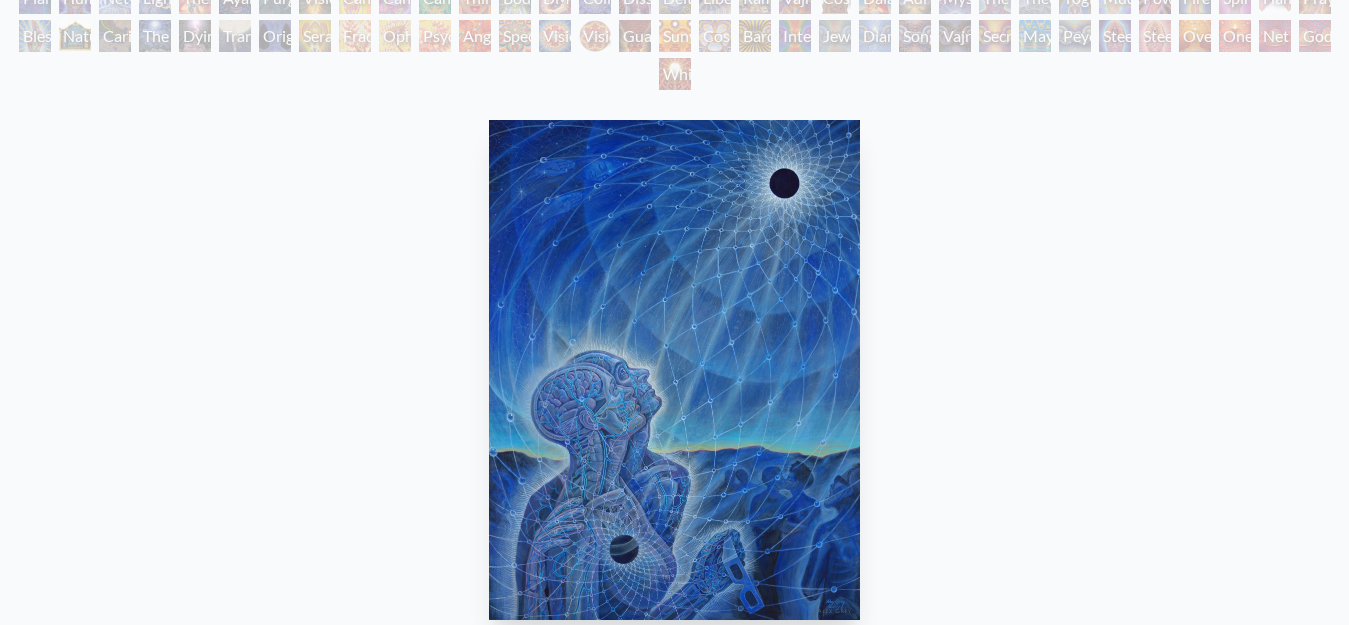 scroll, scrollTop: 0, scrollLeft: 0, axis: both 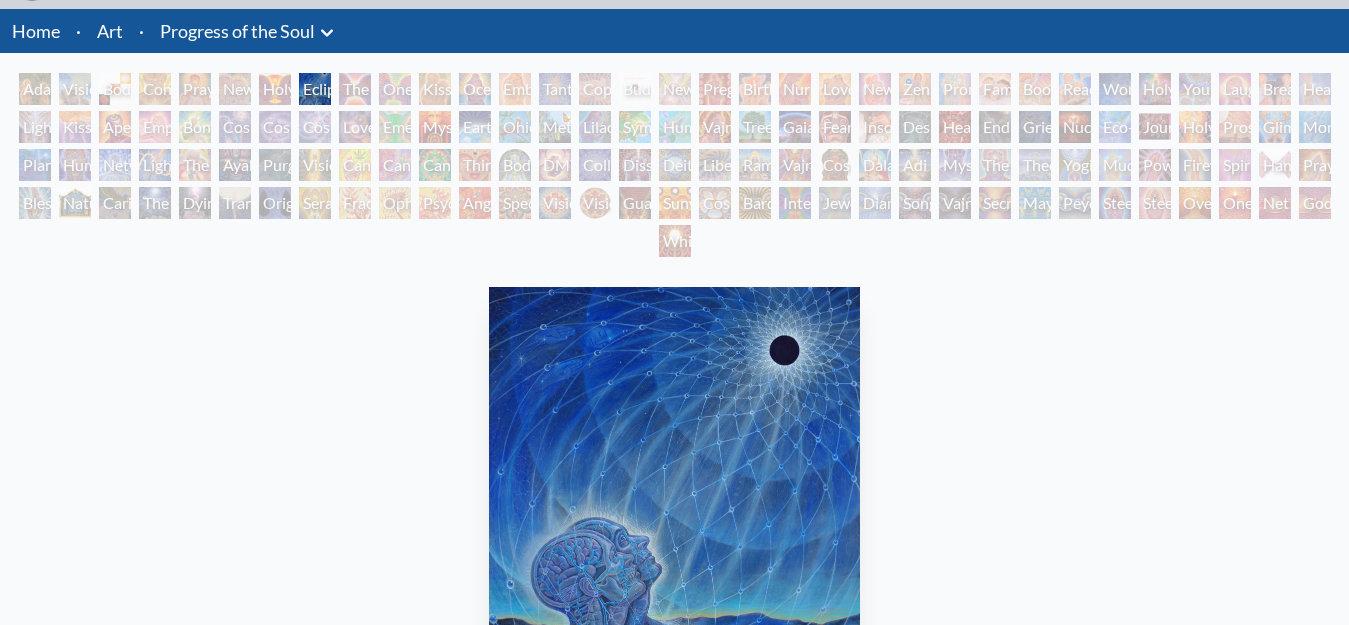 click on "Home" at bounding box center (36, 31) 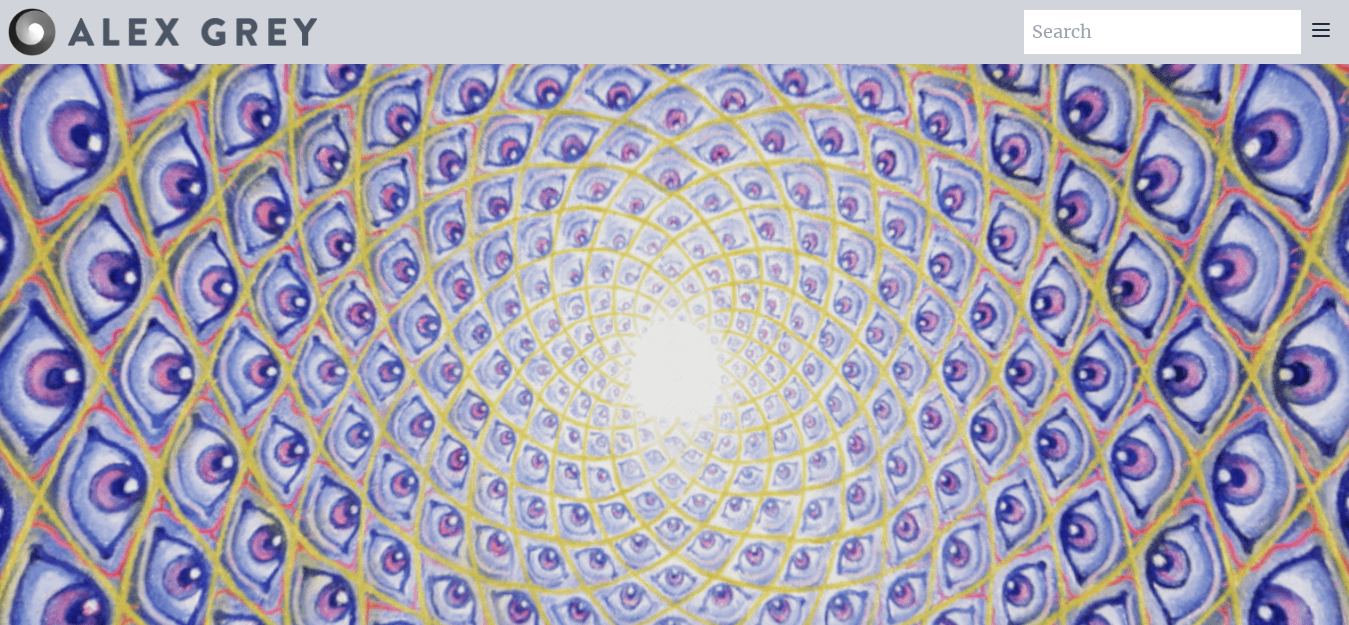 scroll, scrollTop: 0, scrollLeft: 0, axis: both 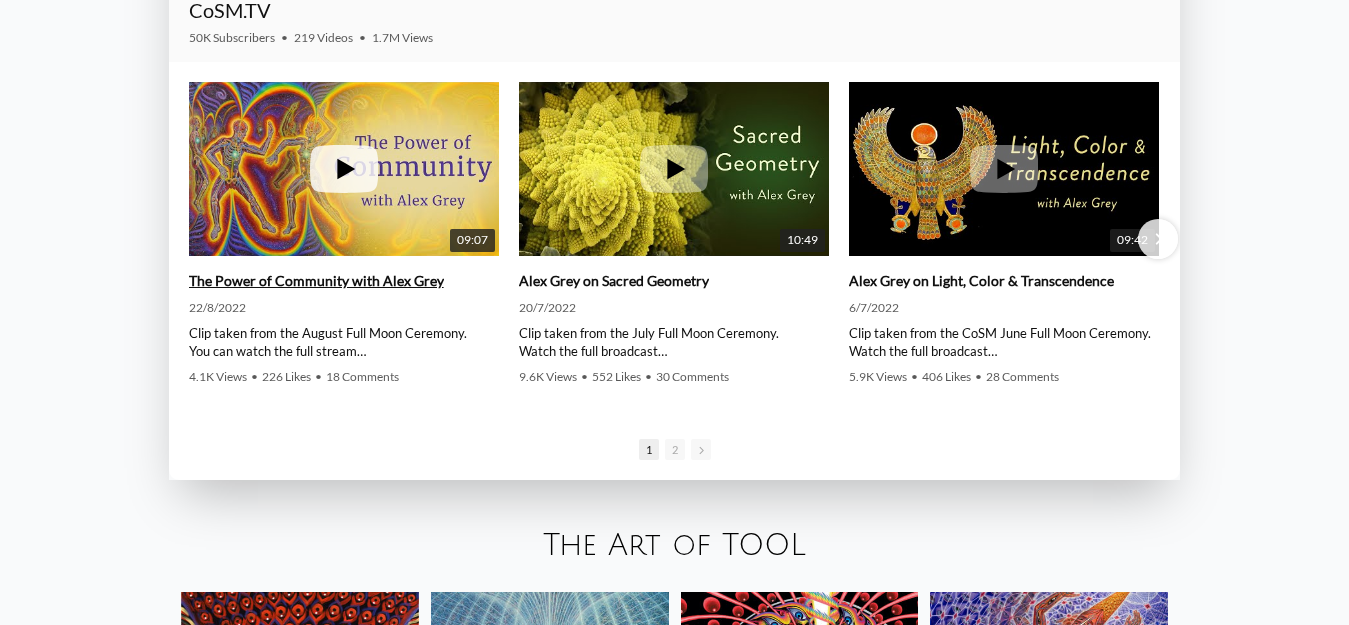 click 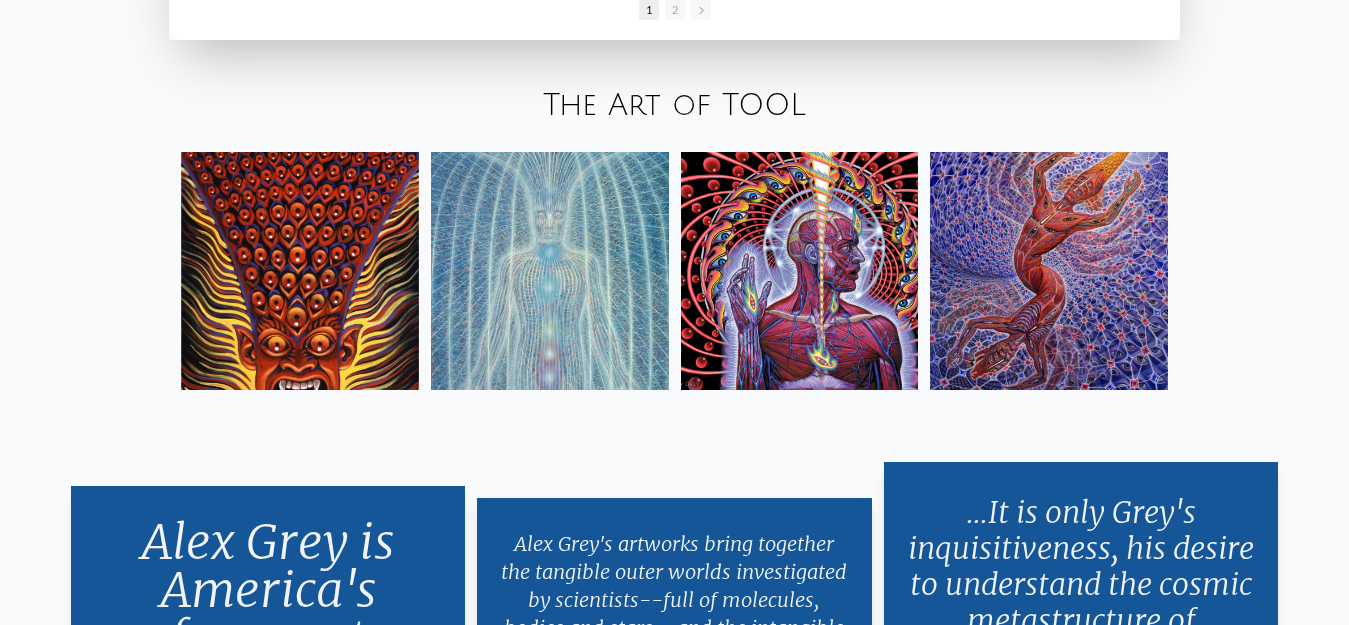 scroll, scrollTop: 3490, scrollLeft: 0, axis: vertical 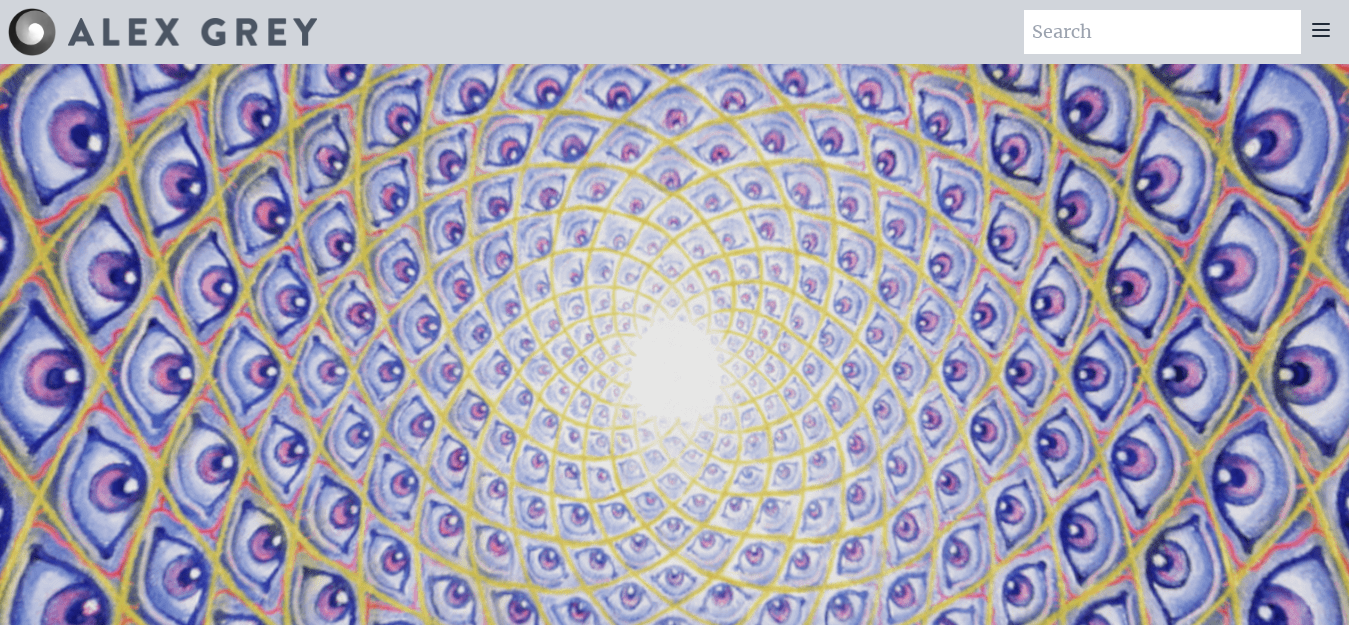 click at bounding box center [1321, 32] 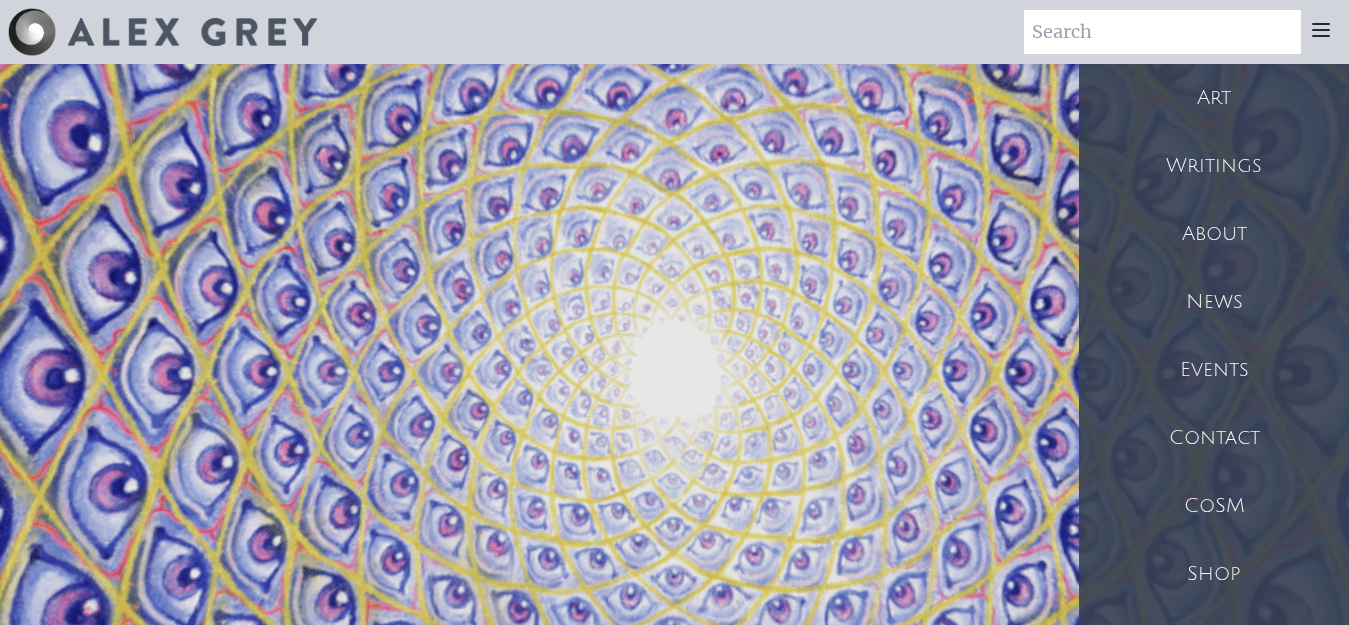 click on "Writings" at bounding box center [1214, 166] 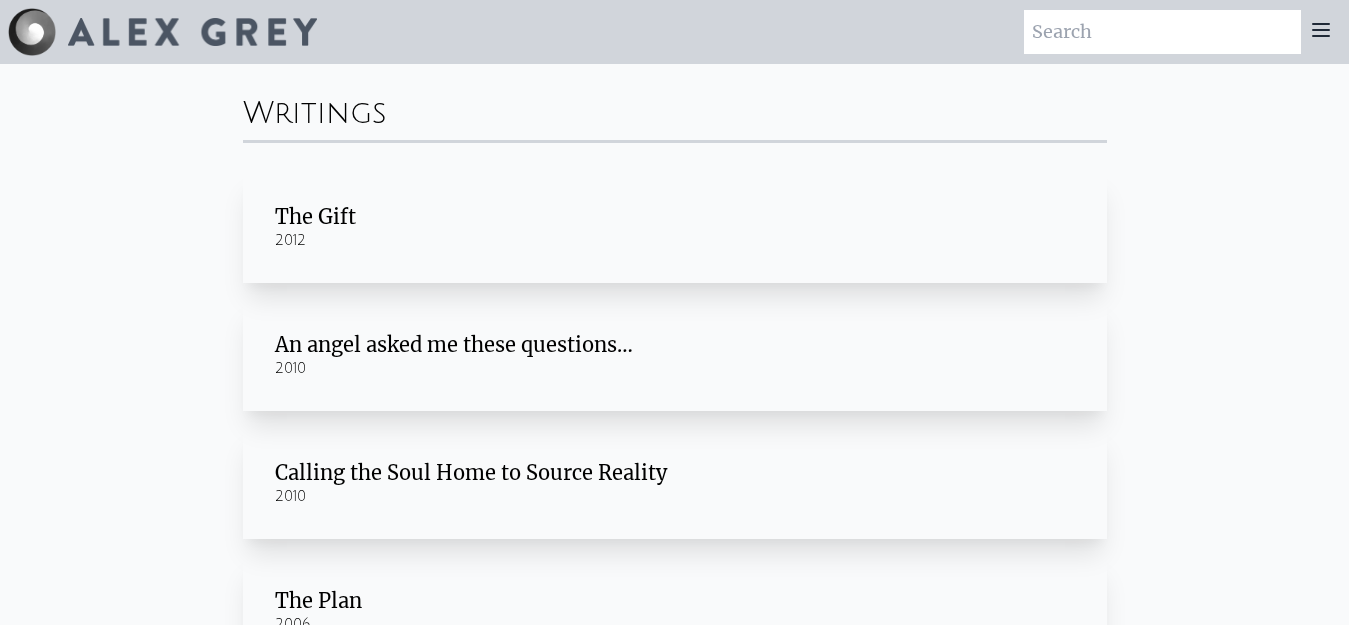 scroll, scrollTop: 0, scrollLeft: 0, axis: both 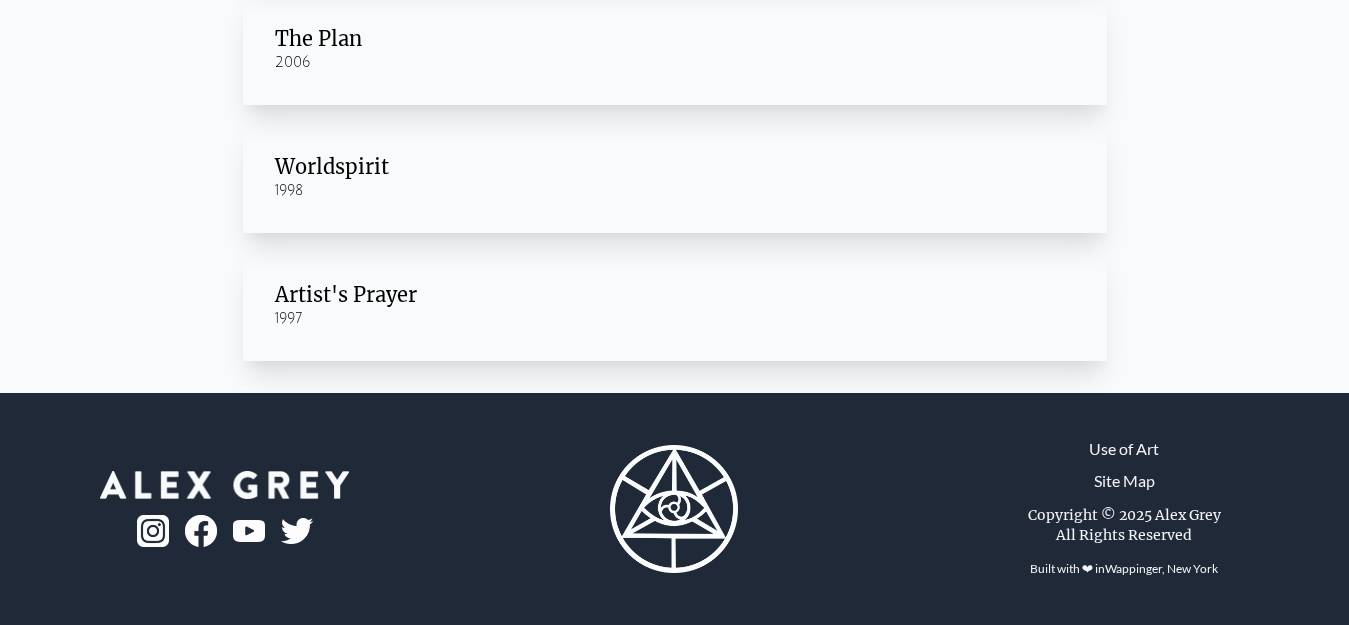 click at bounding box center (674, 509) 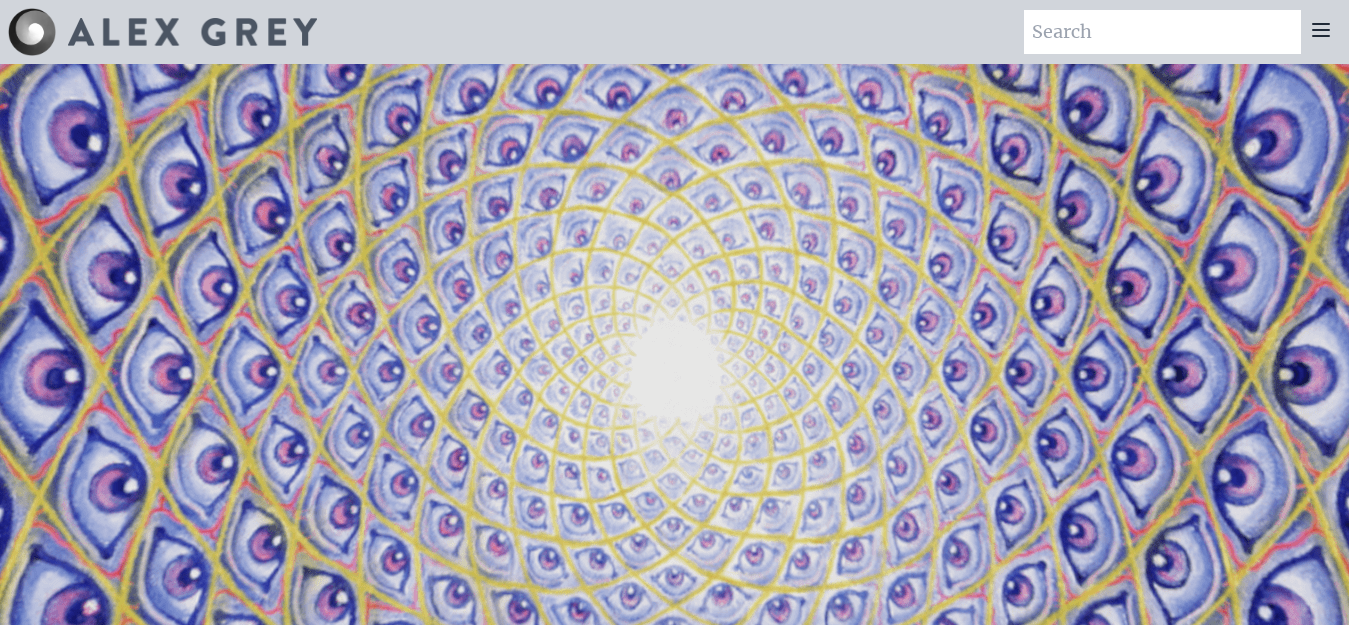 scroll, scrollTop: 0, scrollLeft: 0, axis: both 